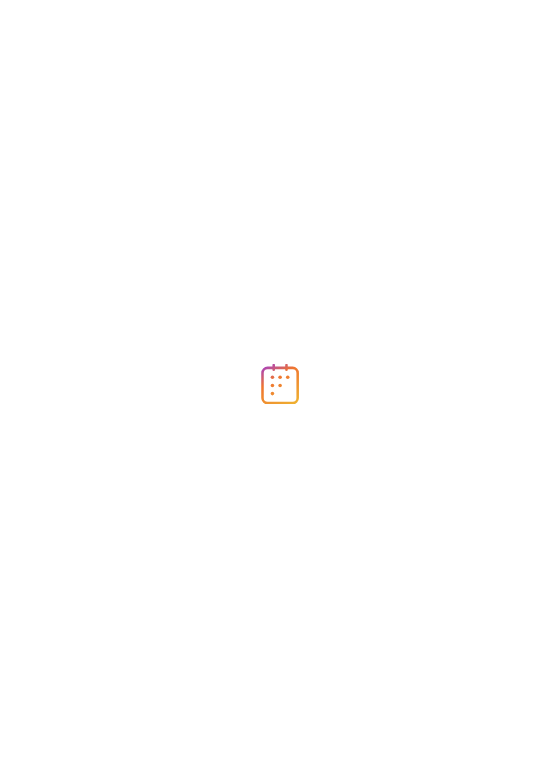 scroll, scrollTop: 0, scrollLeft: 0, axis: both 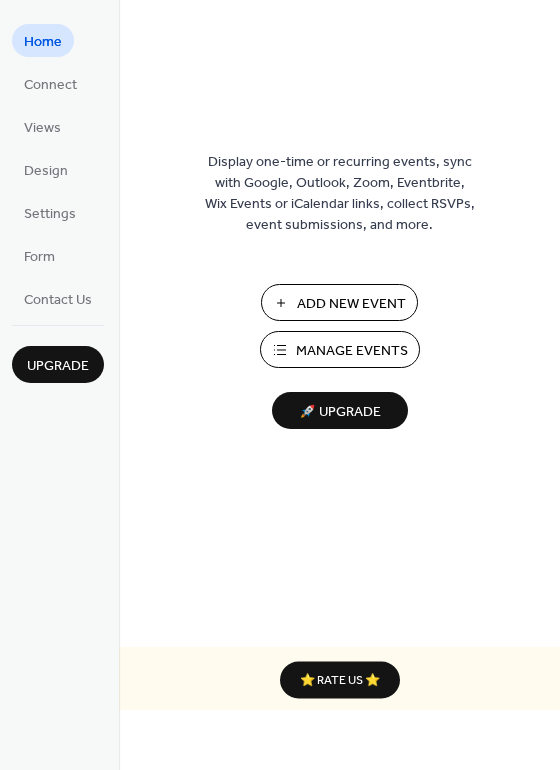 click on "Add New Event" at bounding box center (351, 304) 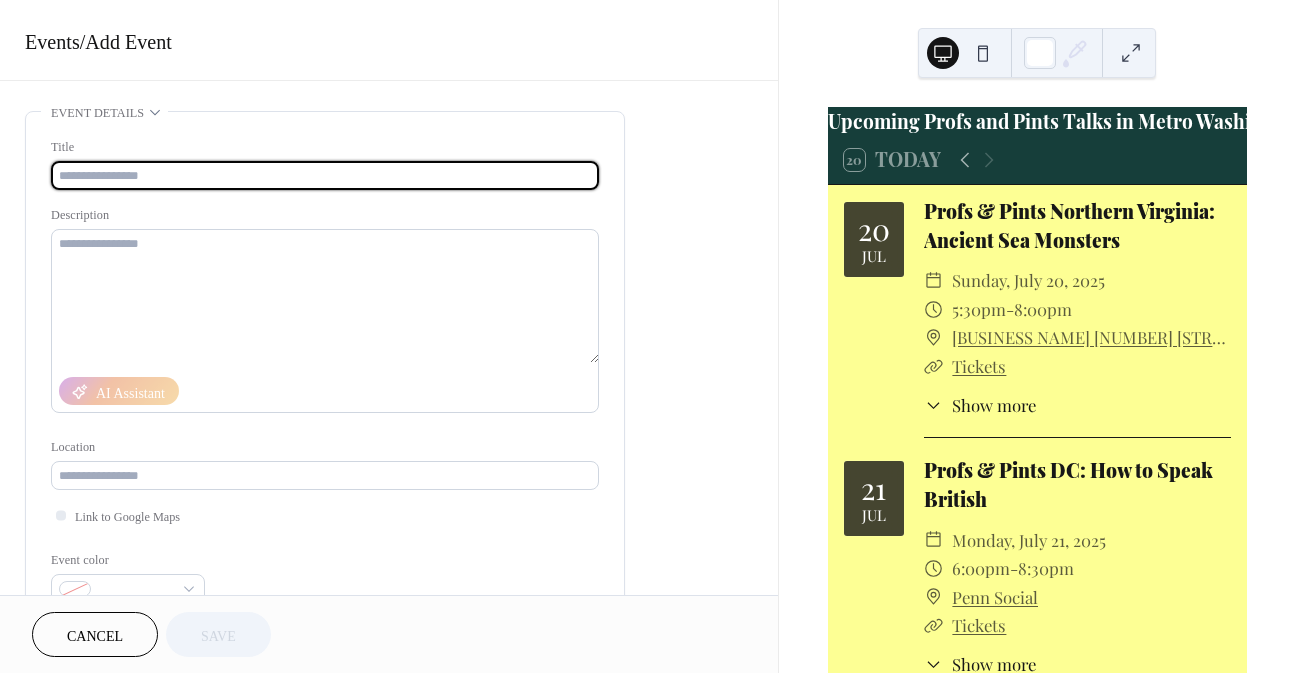 scroll, scrollTop: 0, scrollLeft: 0, axis: both 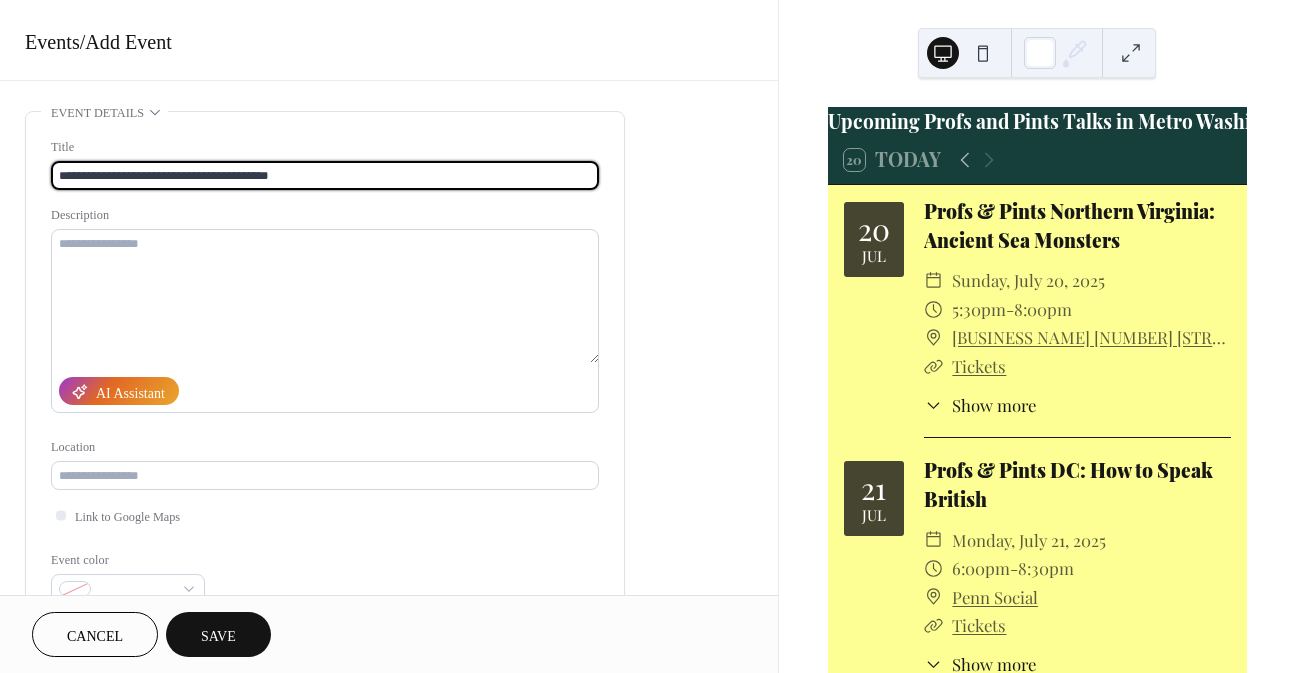 type on "**********" 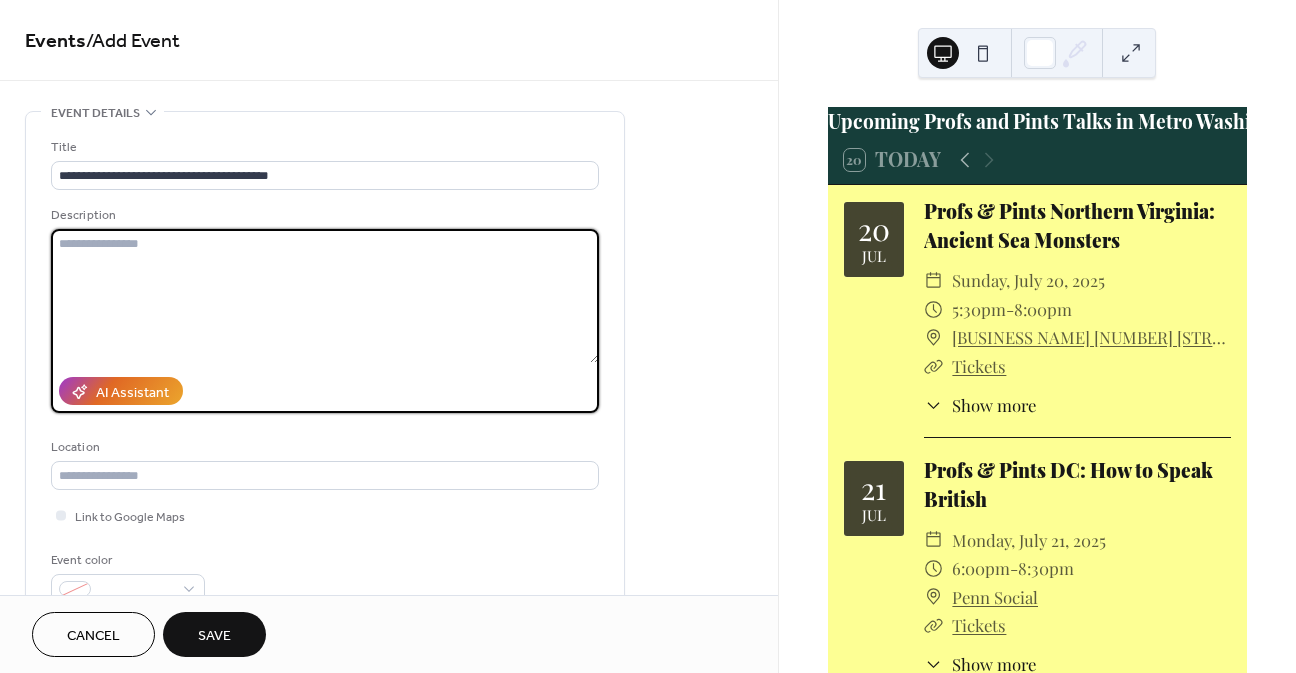 paste on "**********" 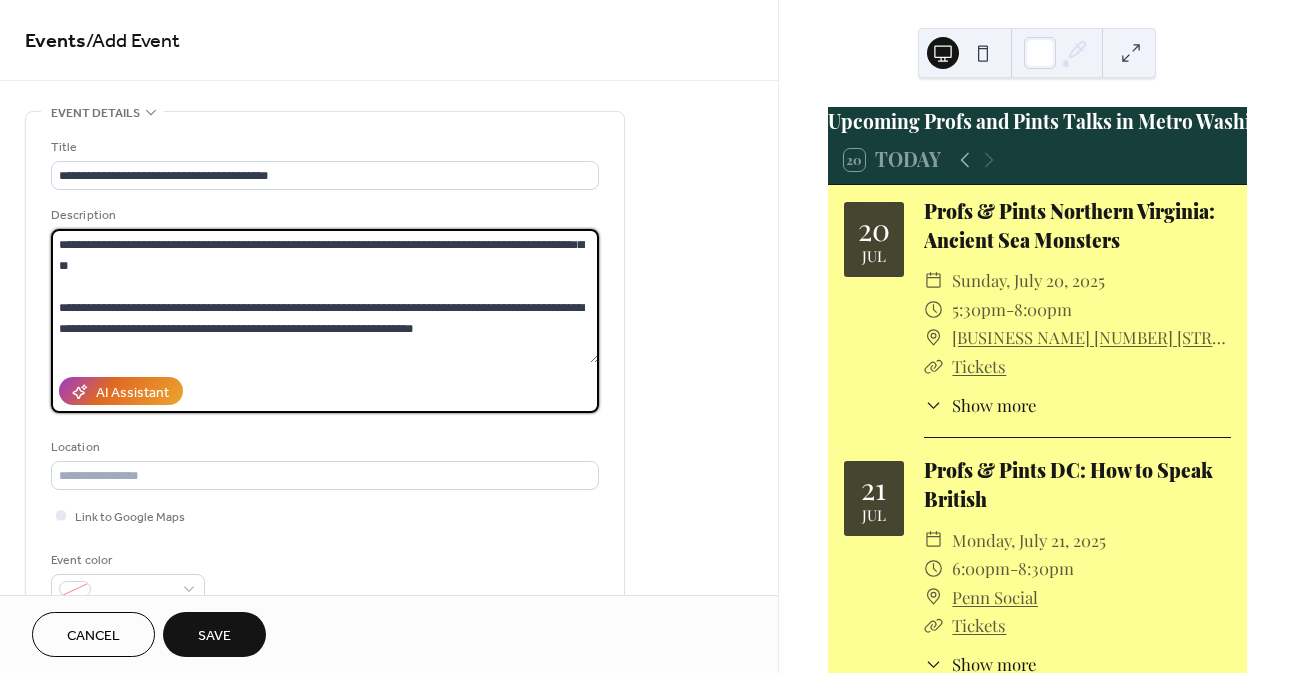 scroll, scrollTop: 0, scrollLeft: 0, axis: both 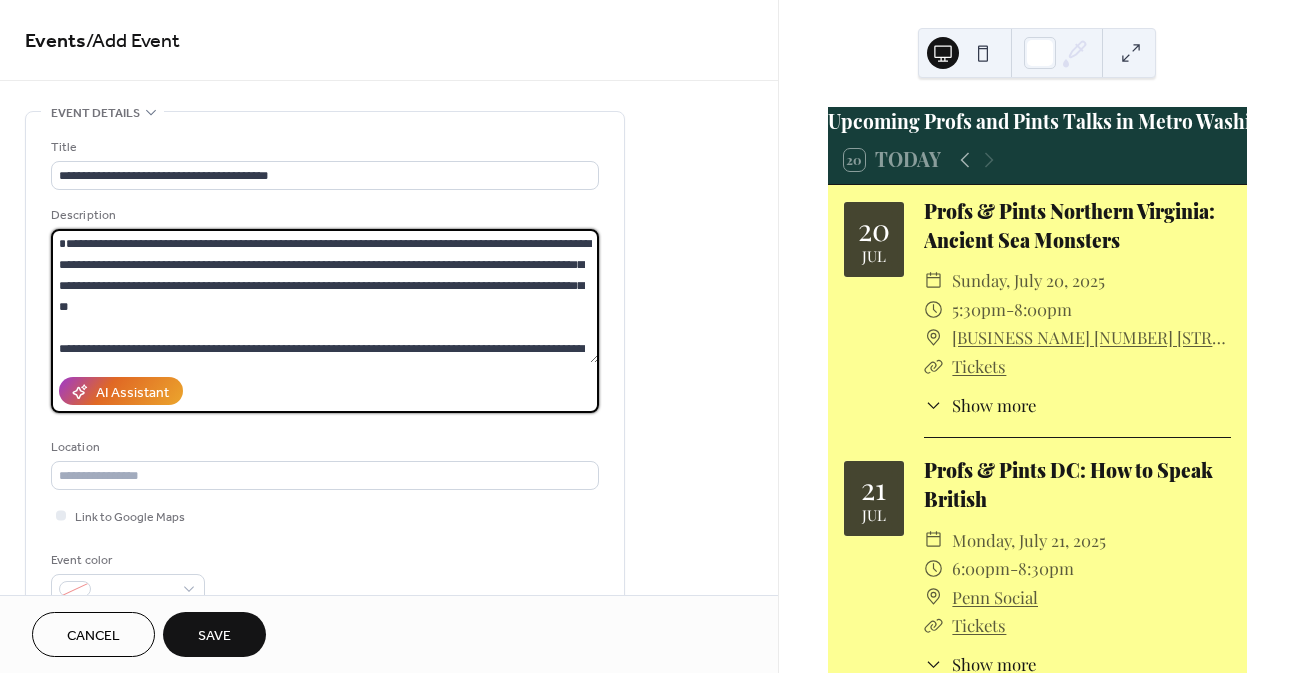 click at bounding box center [325, 296] 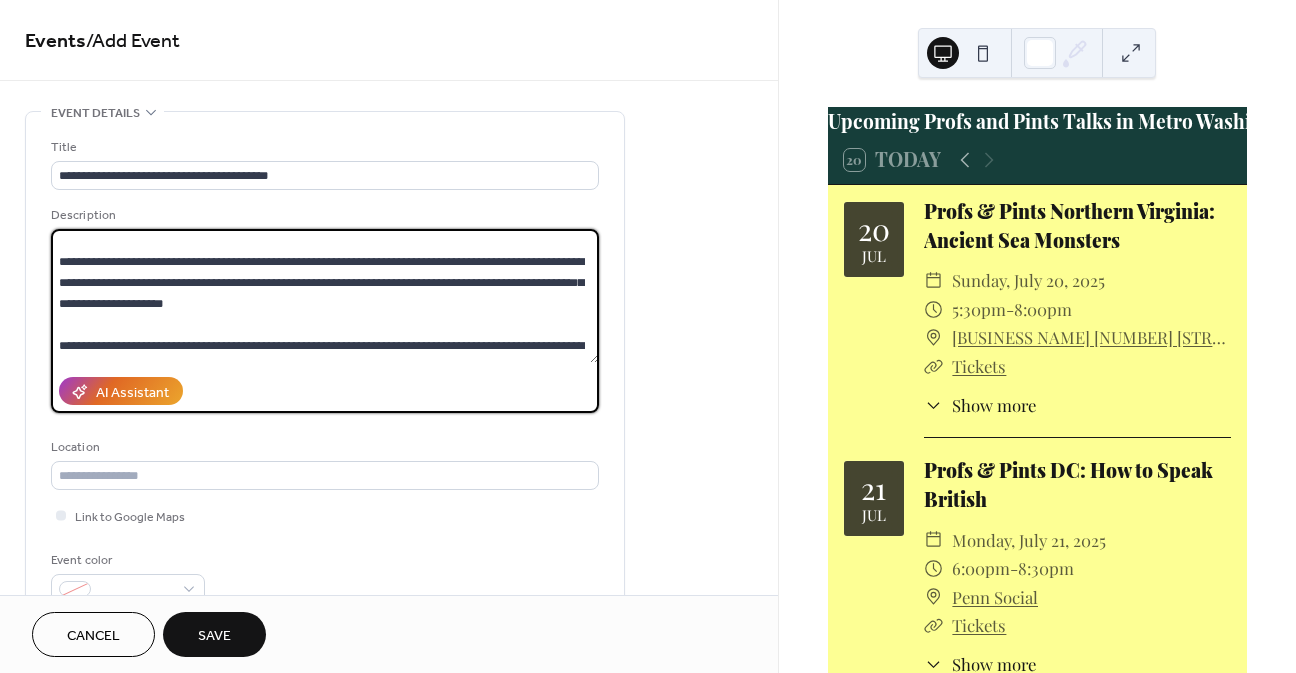 scroll, scrollTop: 462, scrollLeft: 0, axis: vertical 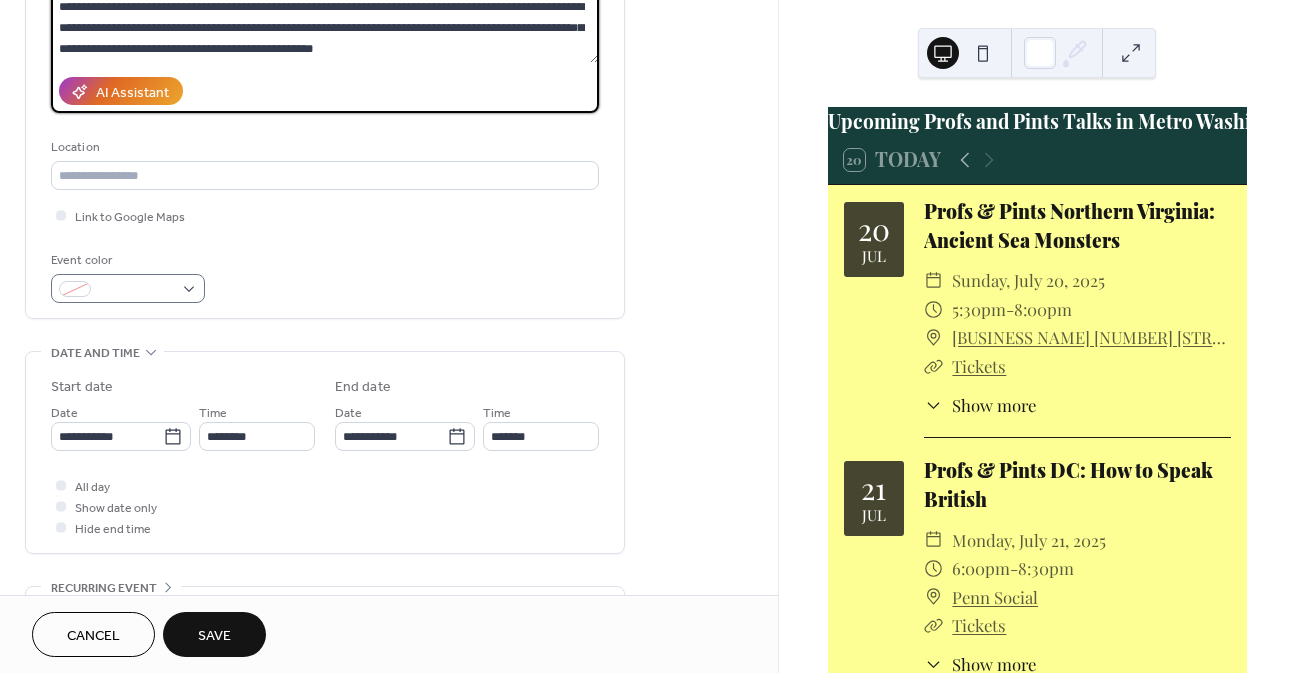 type on "**********" 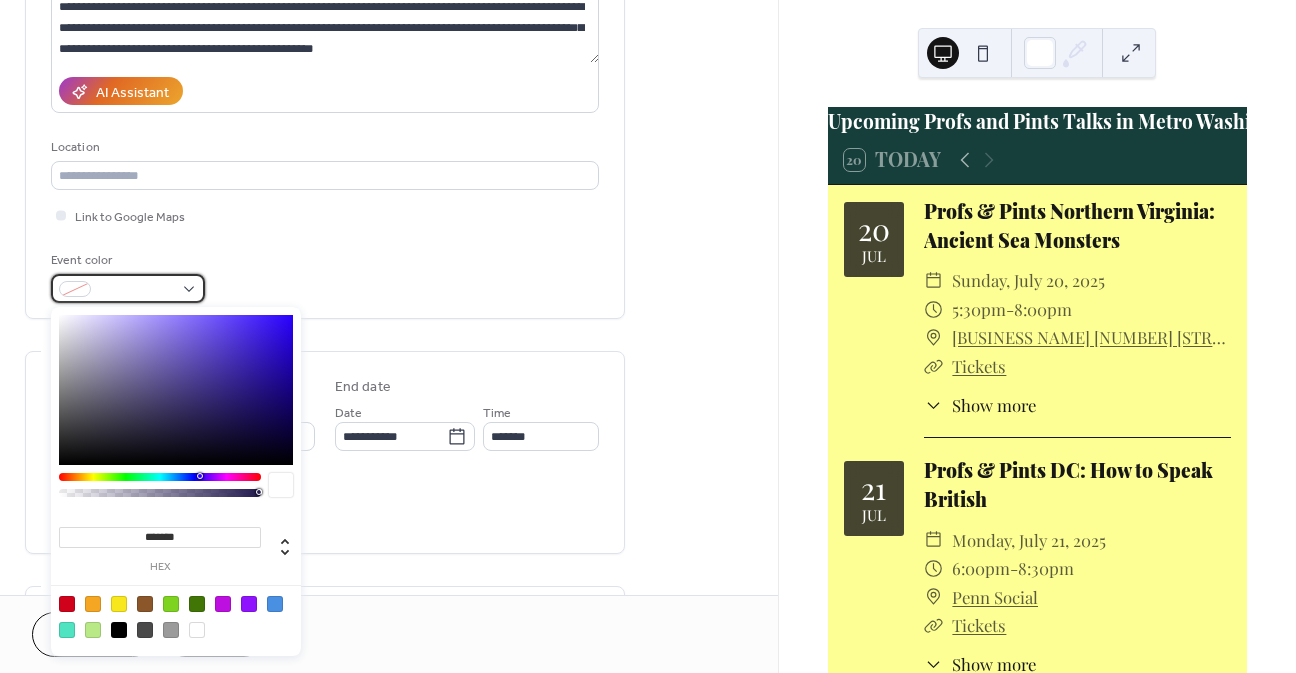 click at bounding box center [128, 288] 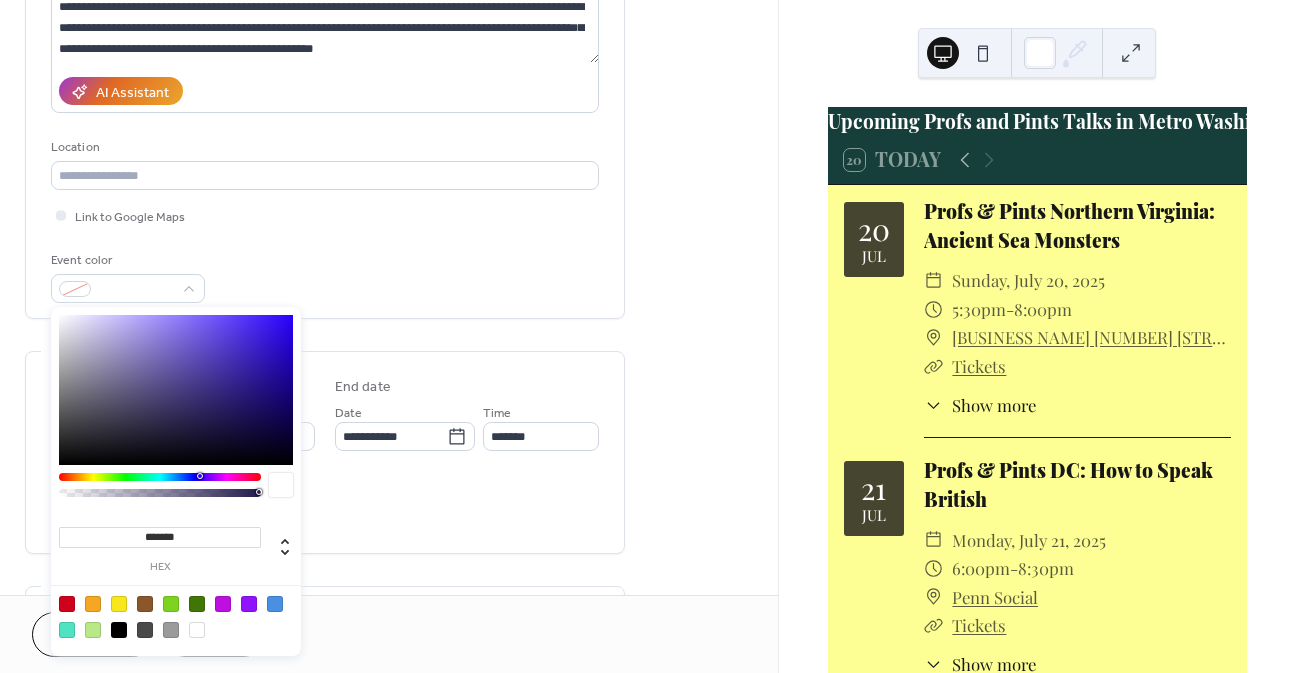 drag, startPoint x: 193, startPoint y: 532, endPoint x: 122, endPoint y: 531, distance: 71.00704 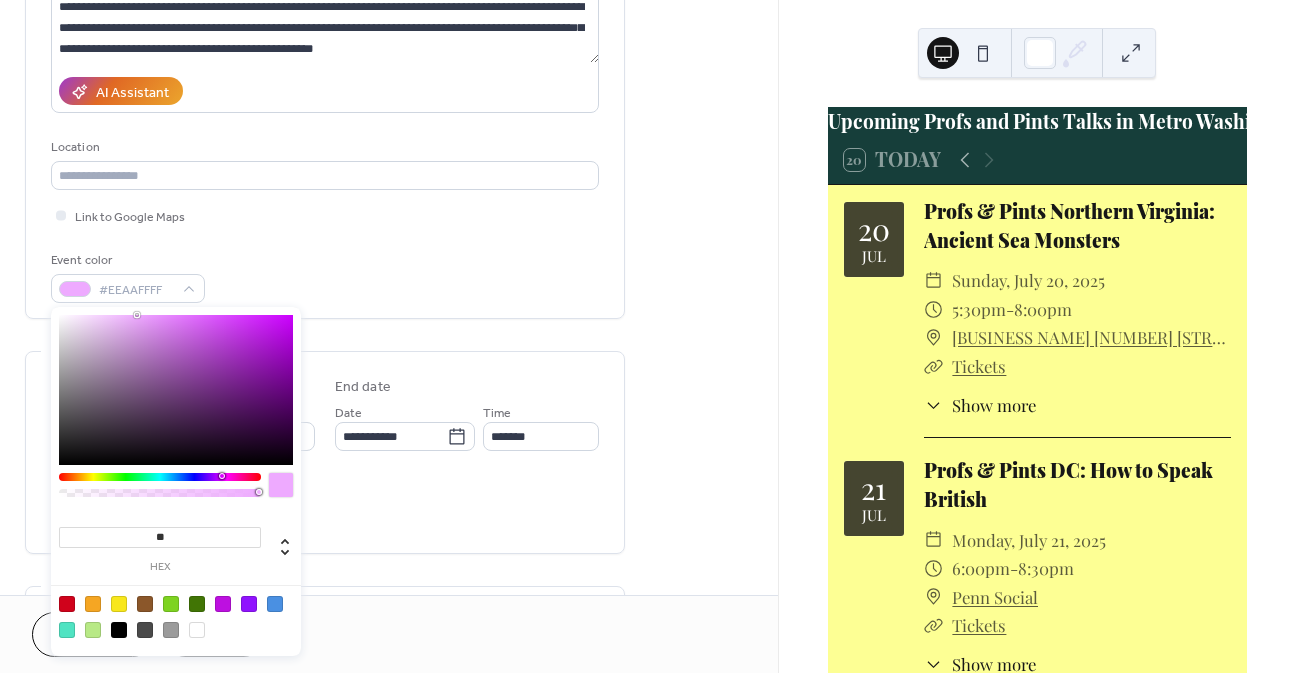 type on "*" 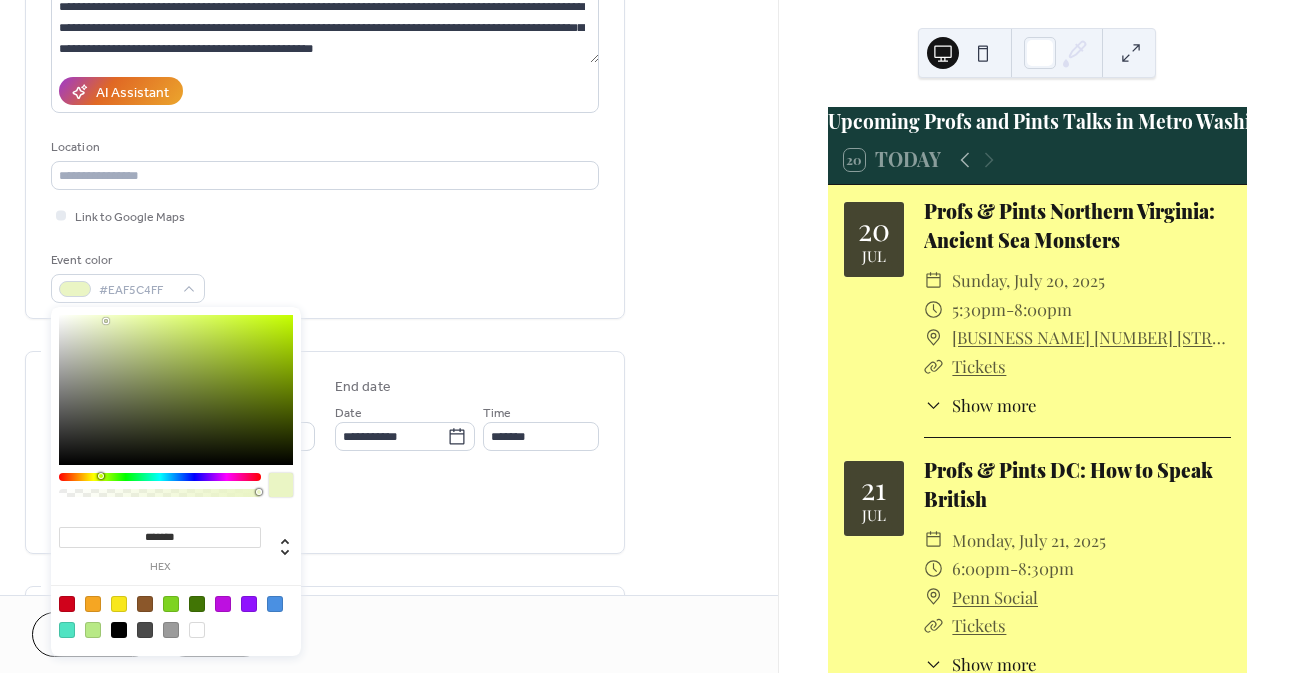 type on "********" 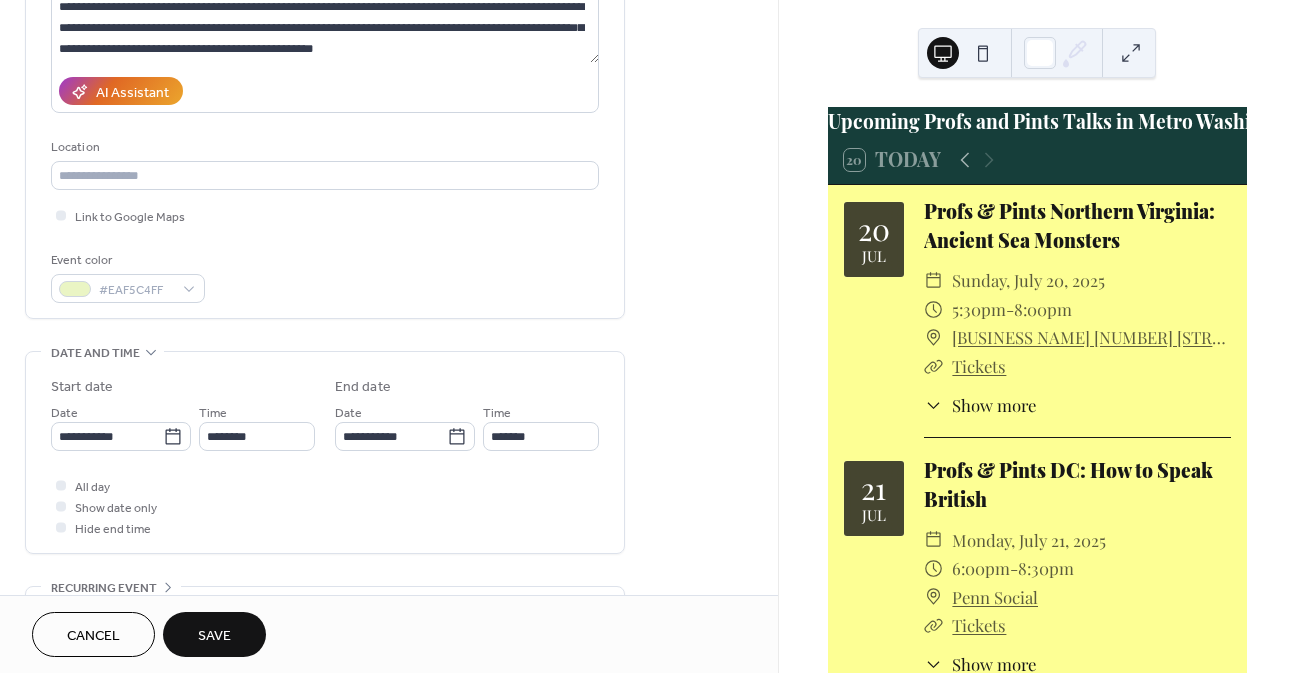 click on "All day Show date only Hide end time" at bounding box center (325, 506) 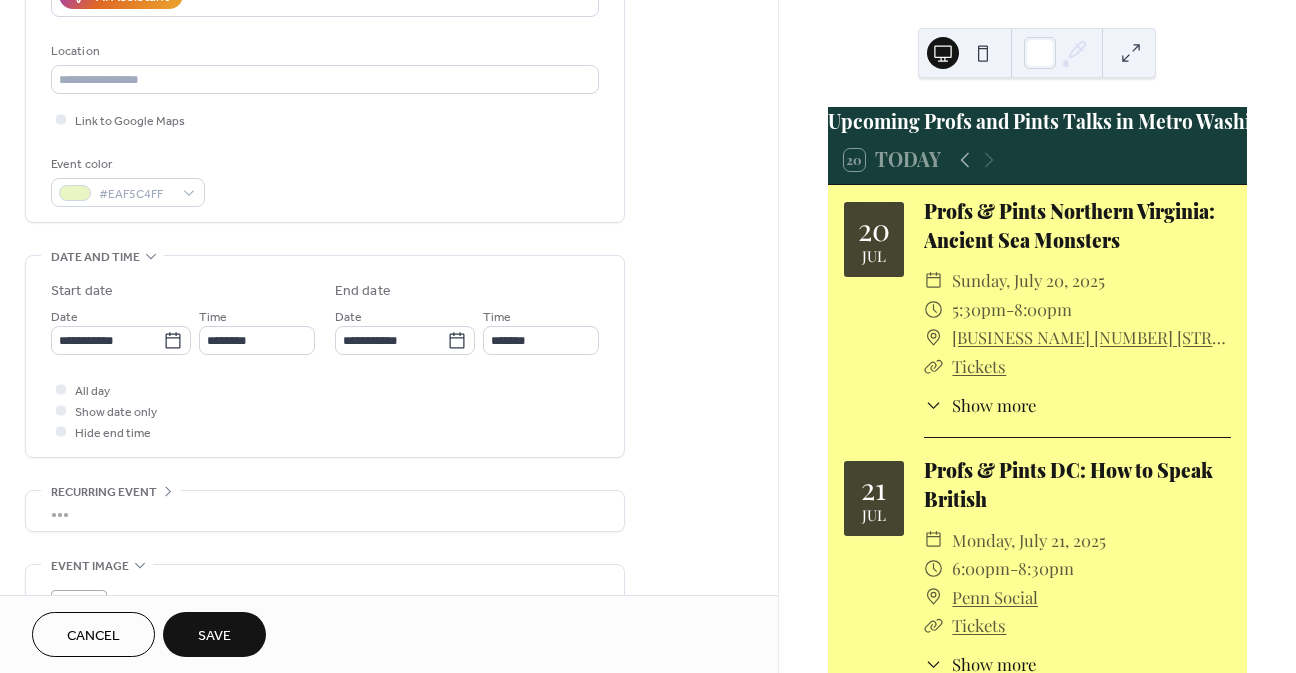 scroll, scrollTop: 400, scrollLeft: 0, axis: vertical 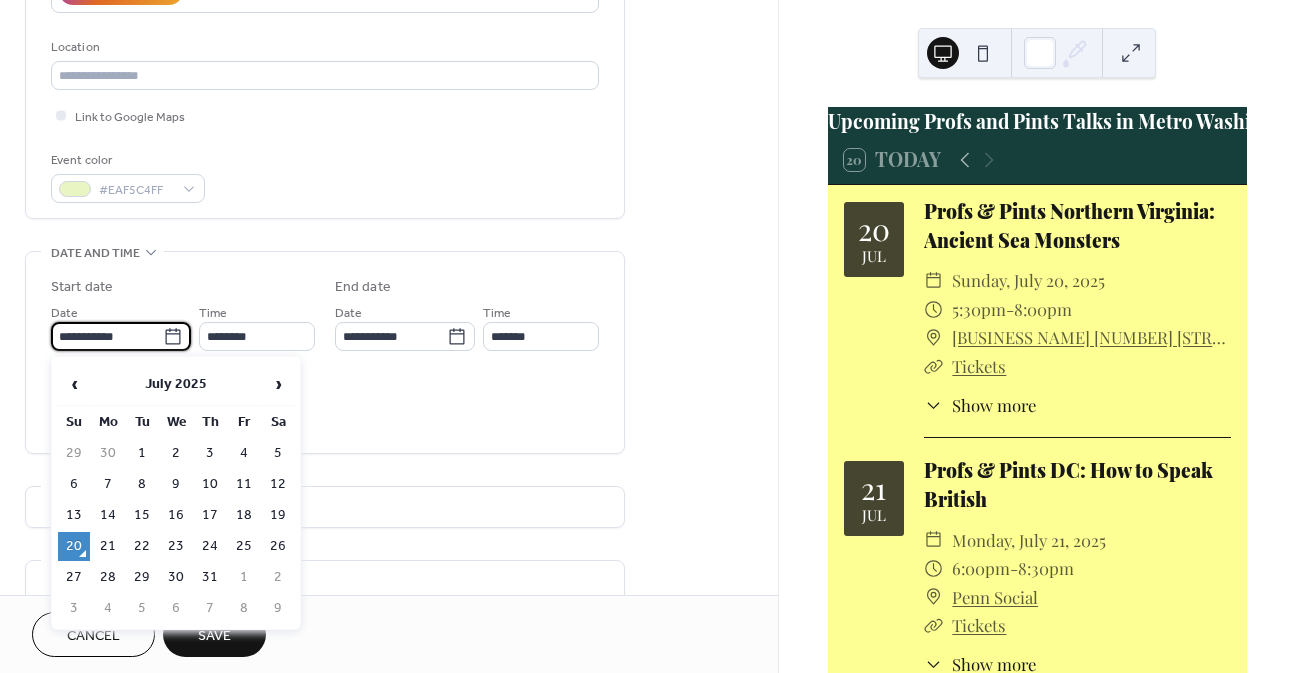 click on "**********" at bounding box center (107, 336) 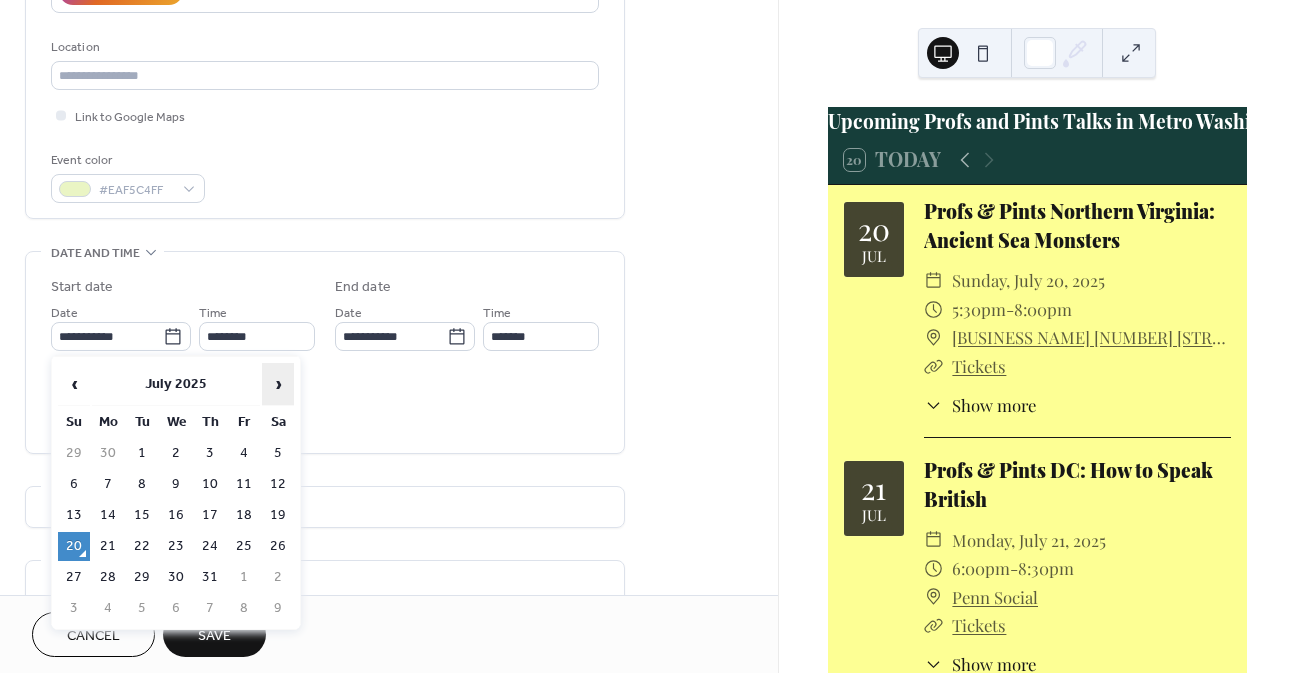 click on "›" at bounding box center (278, 384) 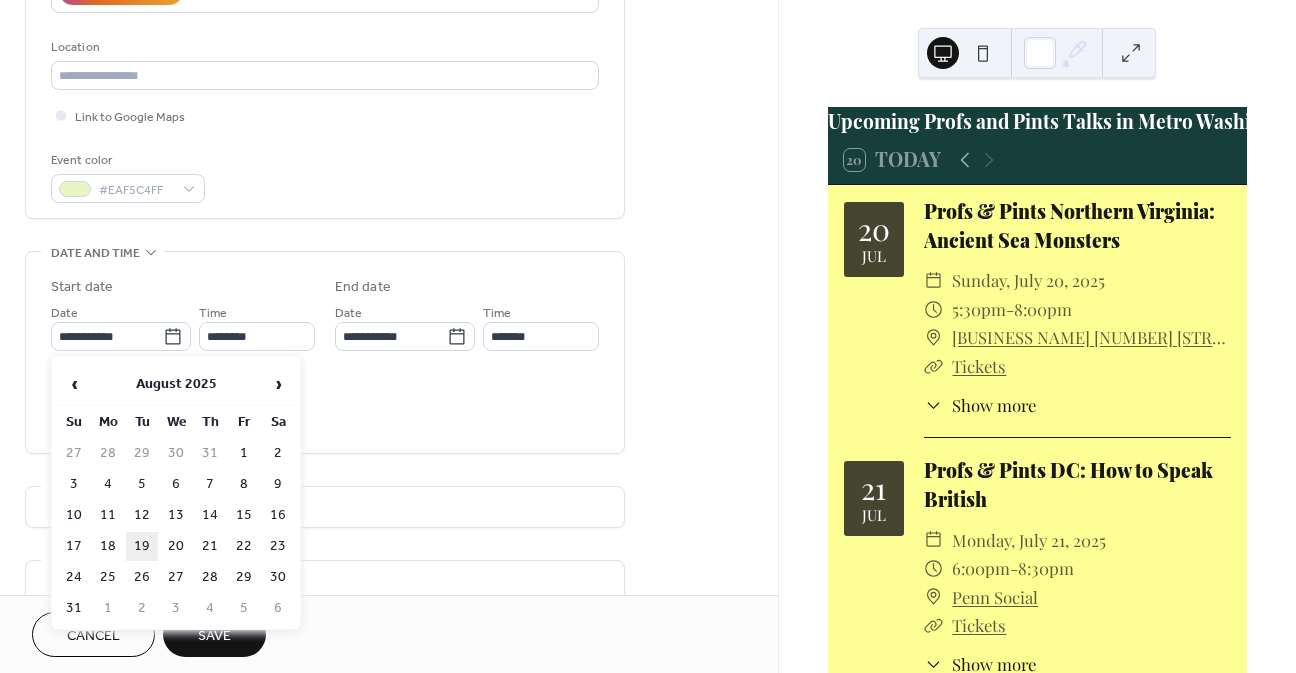 click on "19" at bounding box center (142, 546) 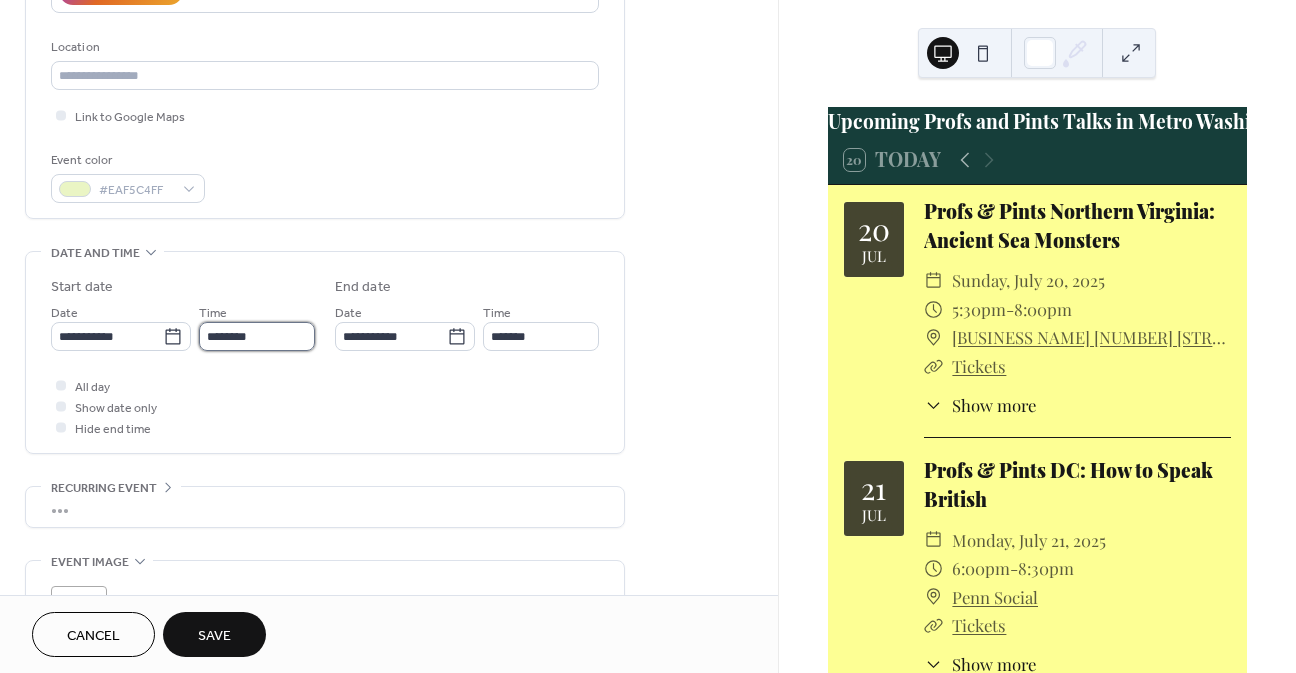 click on "********" at bounding box center [257, 336] 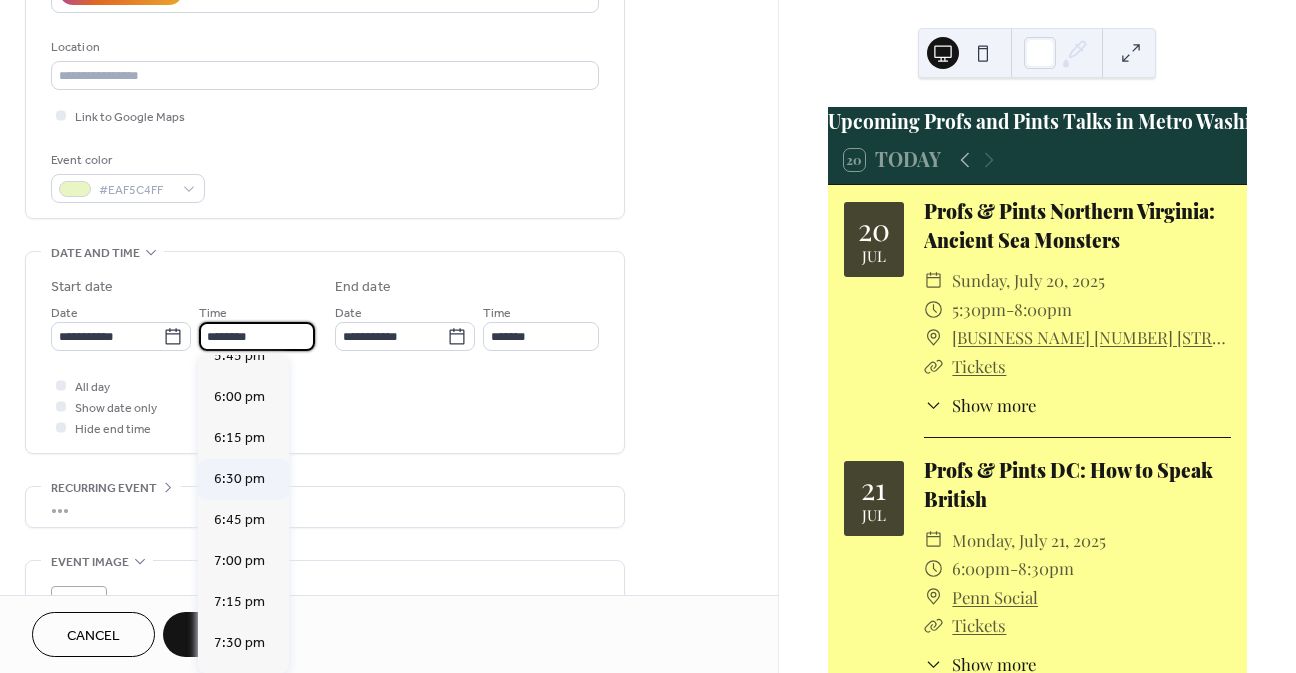 scroll, scrollTop: 2868, scrollLeft: 0, axis: vertical 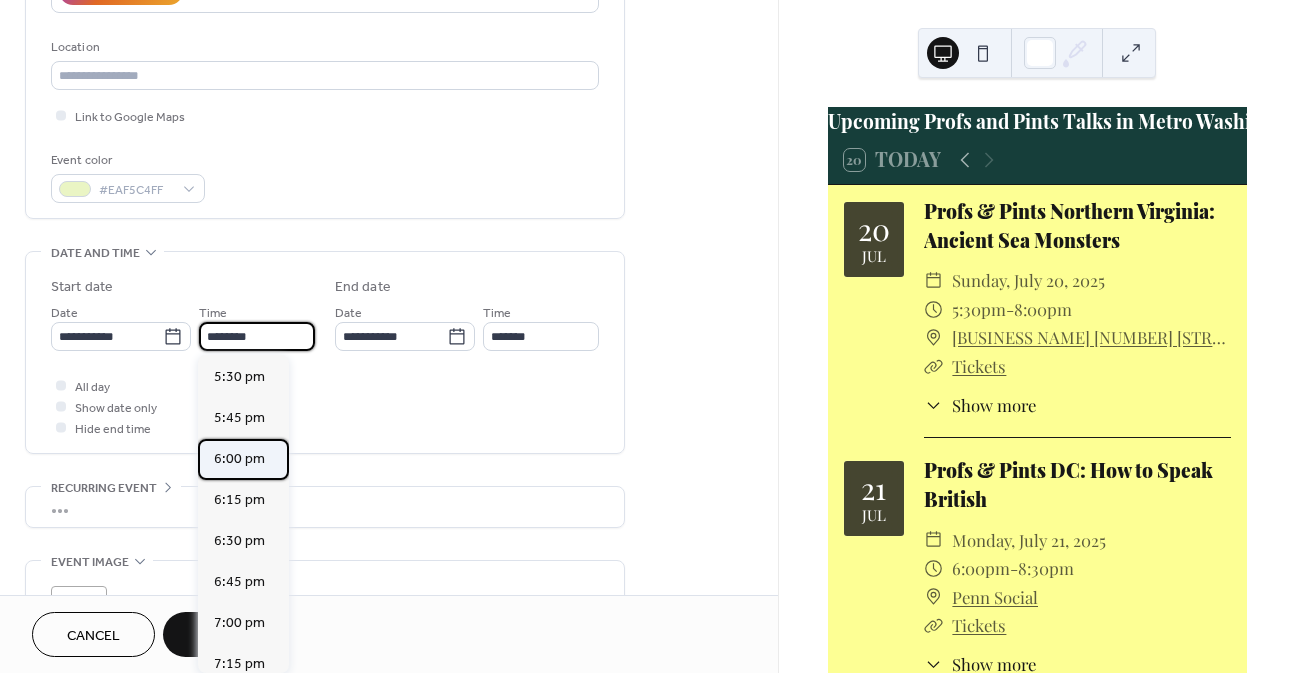 click on "6:00 pm" at bounding box center [239, 459] 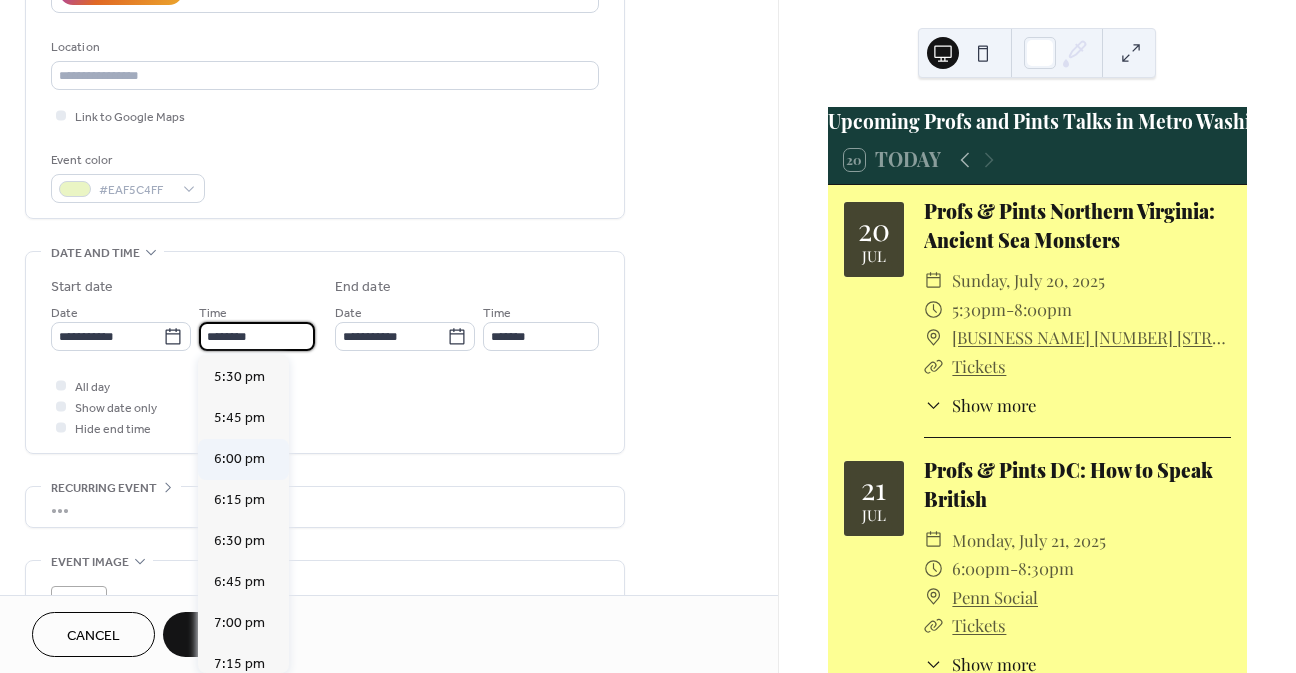 type on "*******" 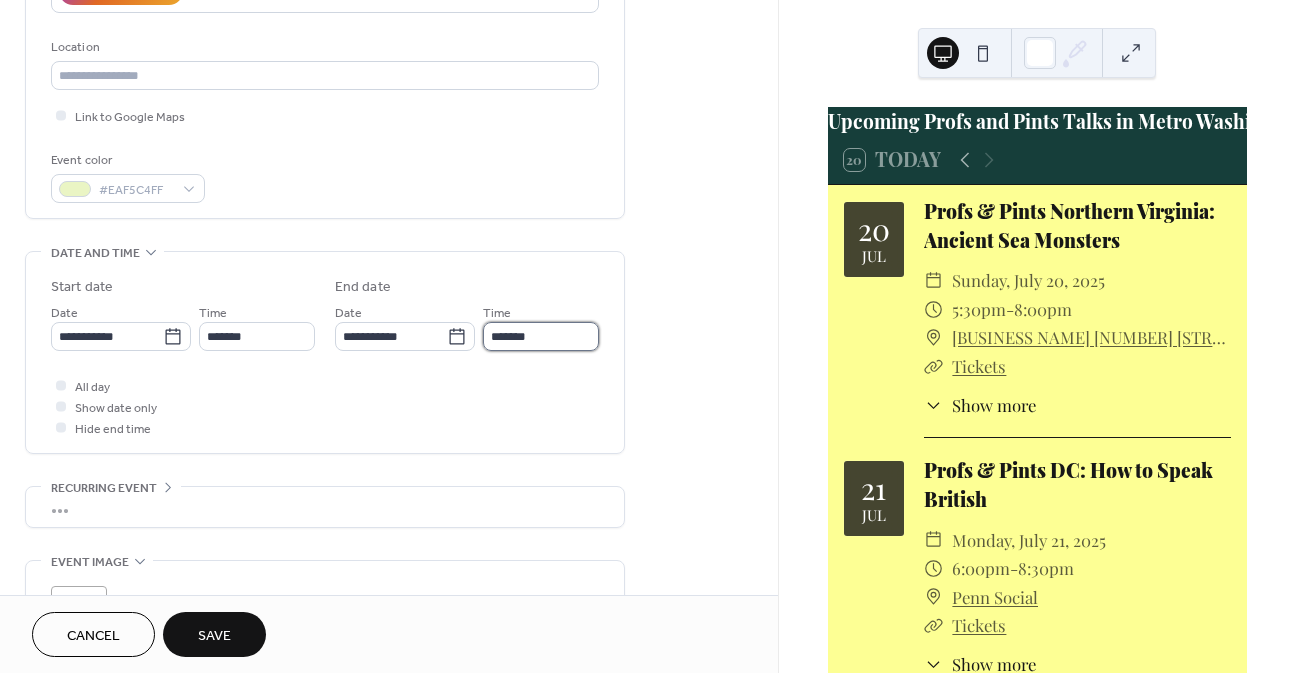 click on "*******" at bounding box center (541, 336) 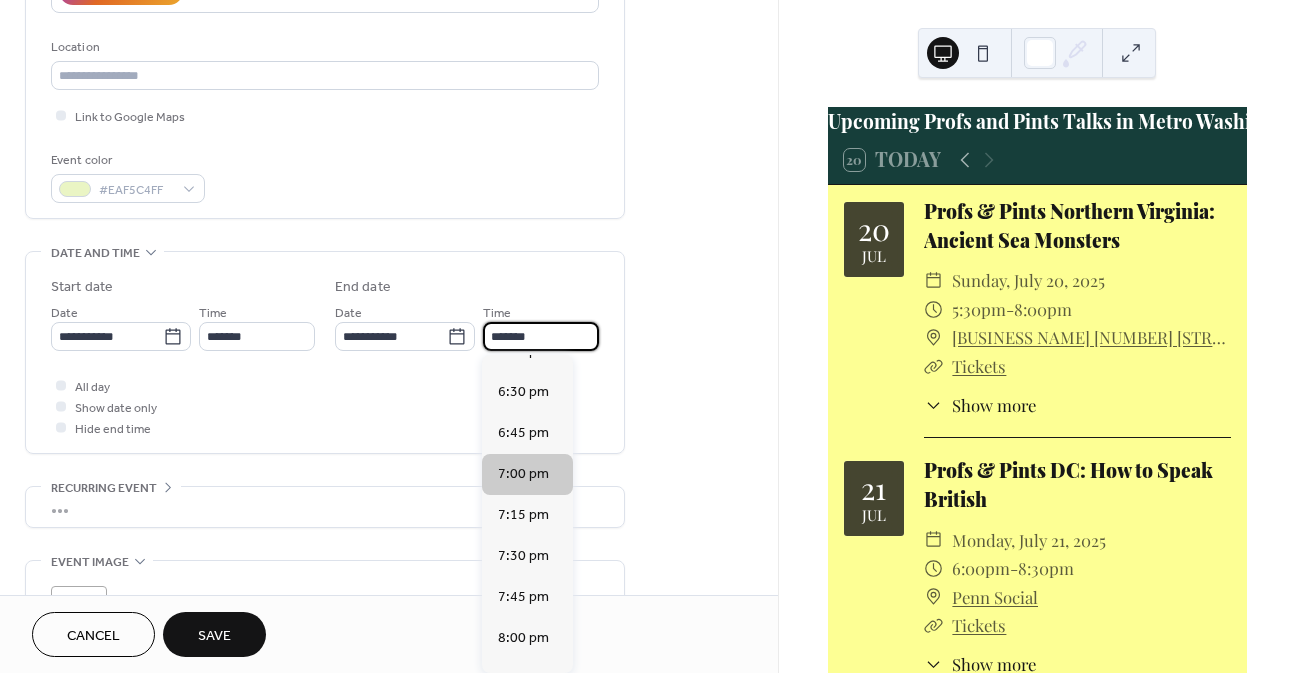 scroll, scrollTop: 100, scrollLeft: 0, axis: vertical 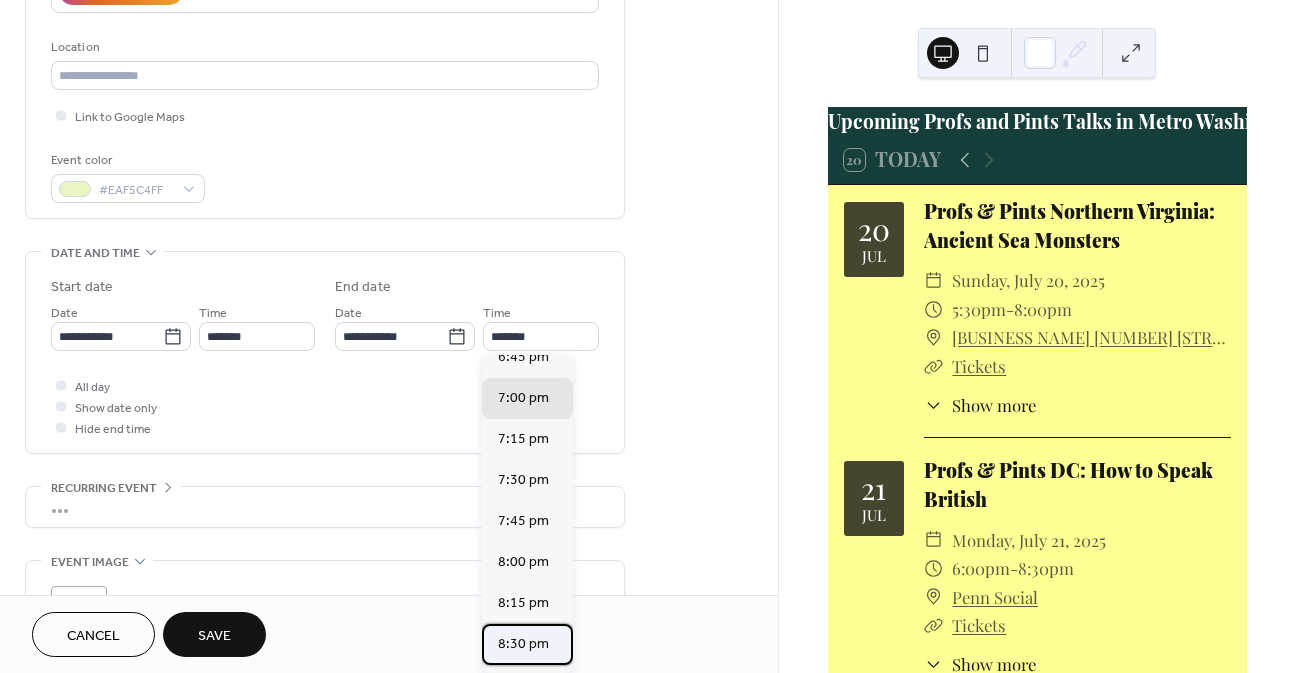 click on "8:30 pm" at bounding box center (523, 644) 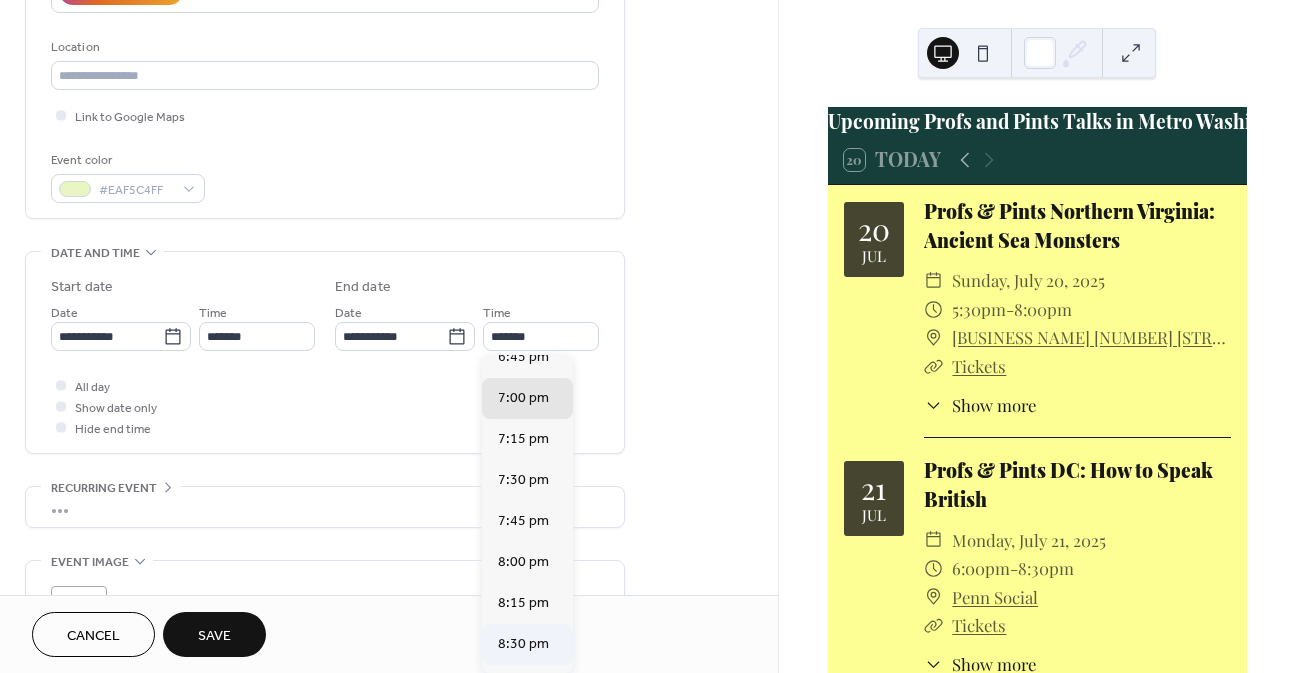 type on "*******" 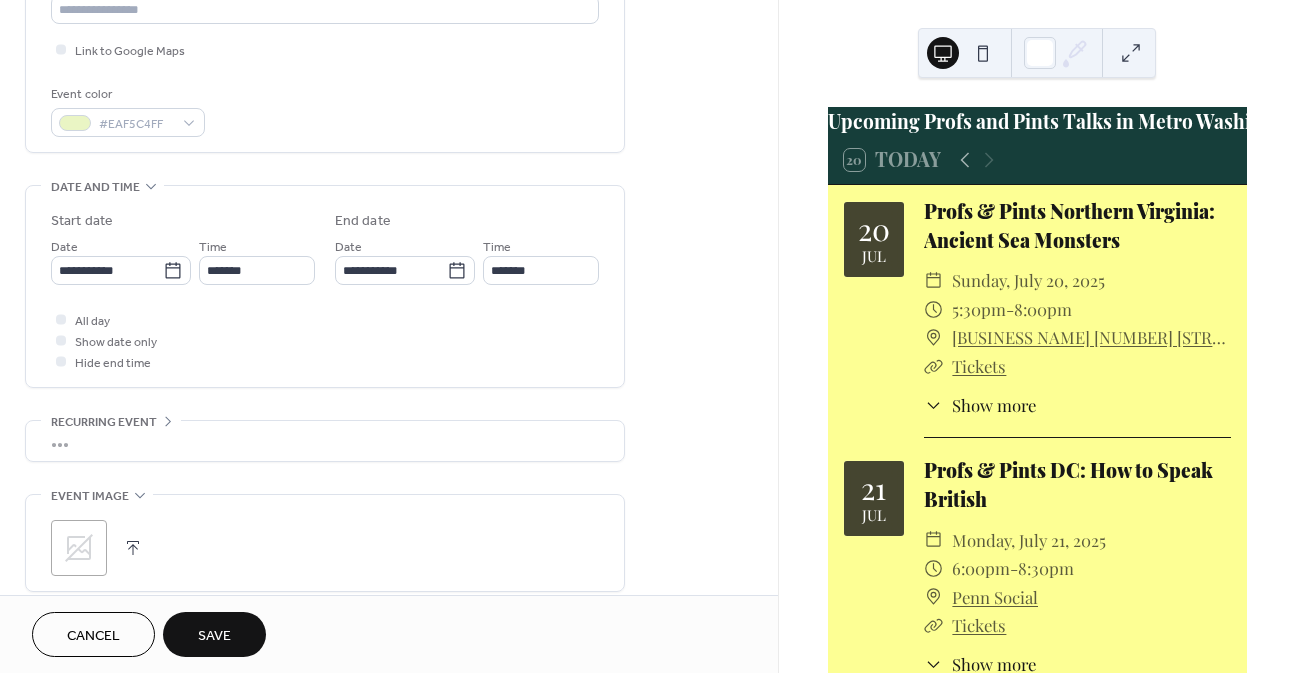 scroll, scrollTop: 700, scrollLeft: 0, axis: vertical 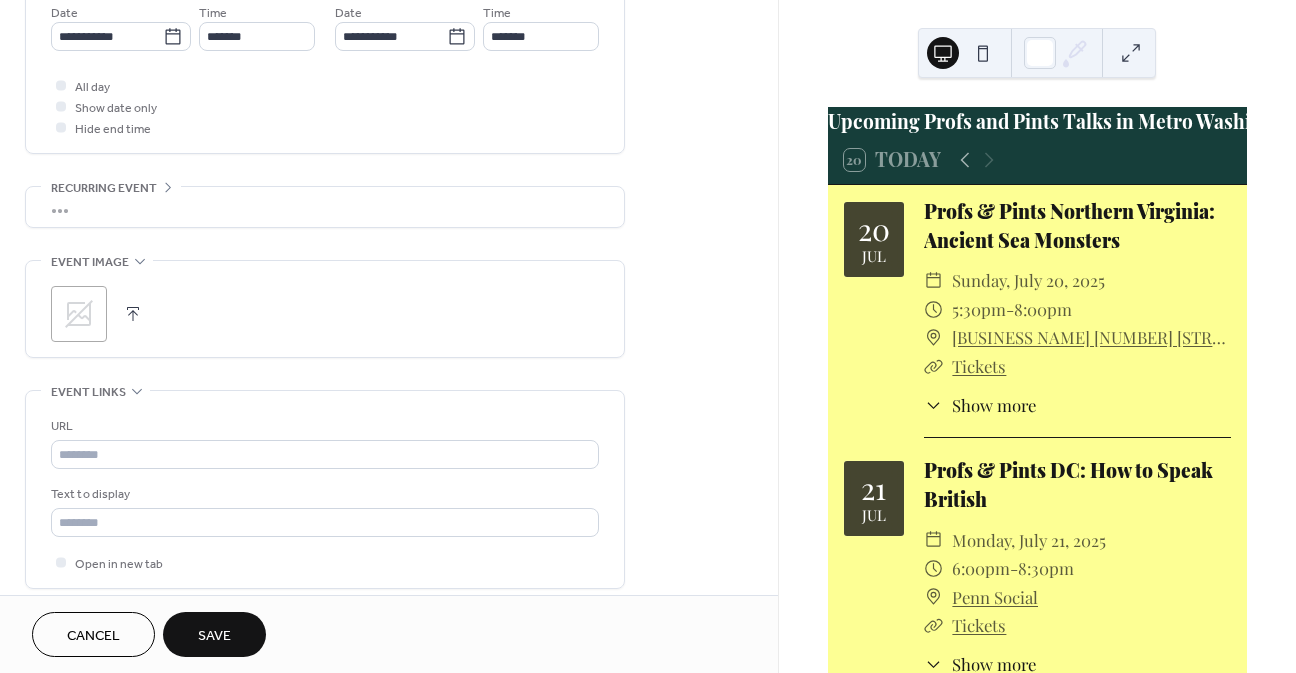 click at bounding box center [133, 314] 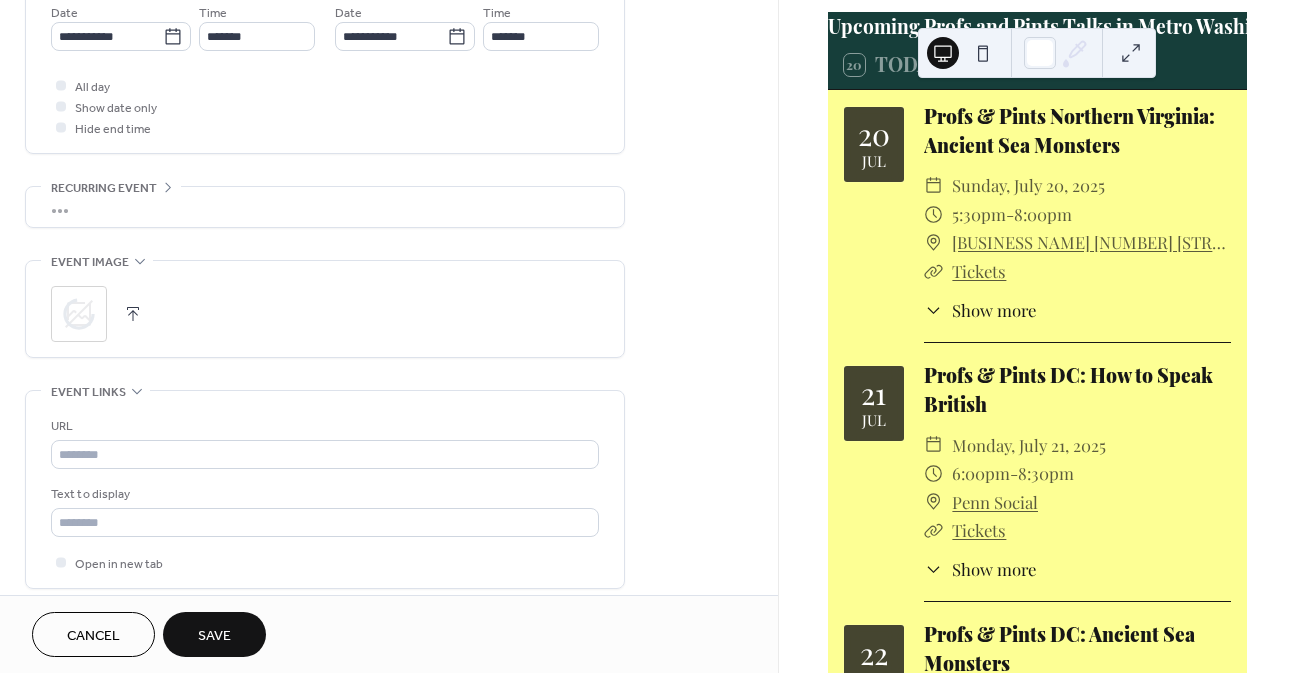 scroll, scrollTop: 100, scrollLeft: 0, axis: vertical 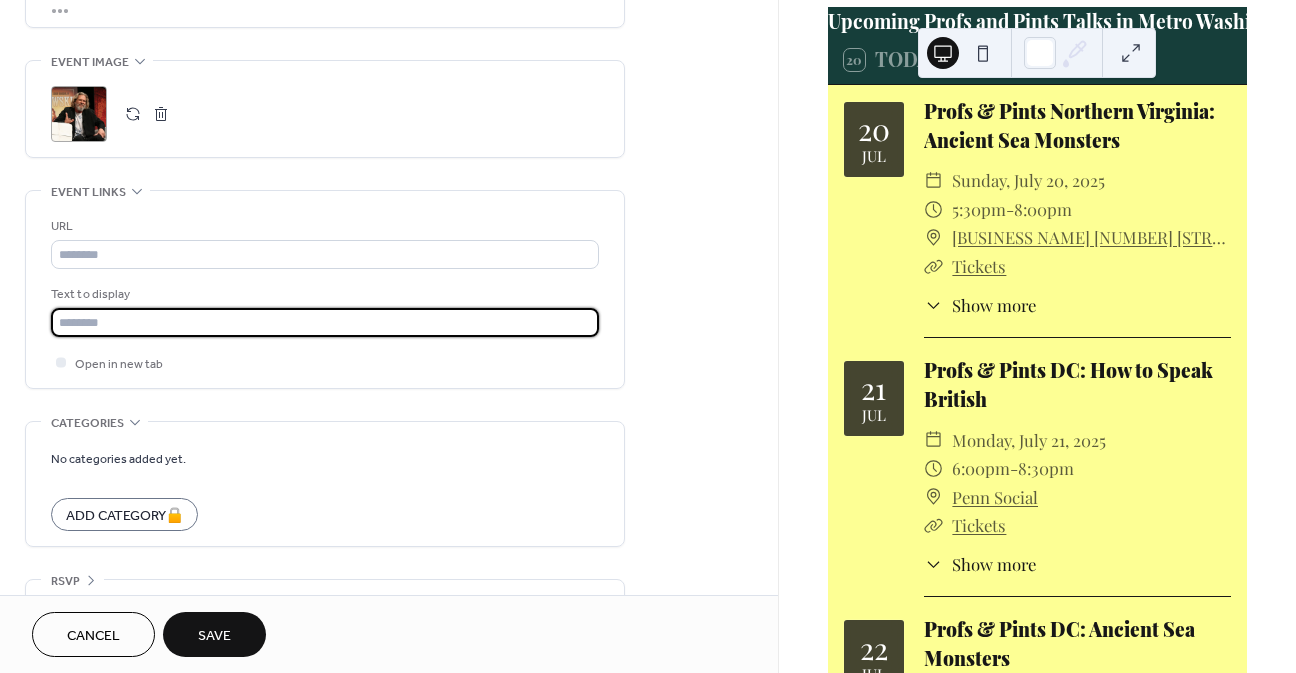 click at bounding box center [325, 322] 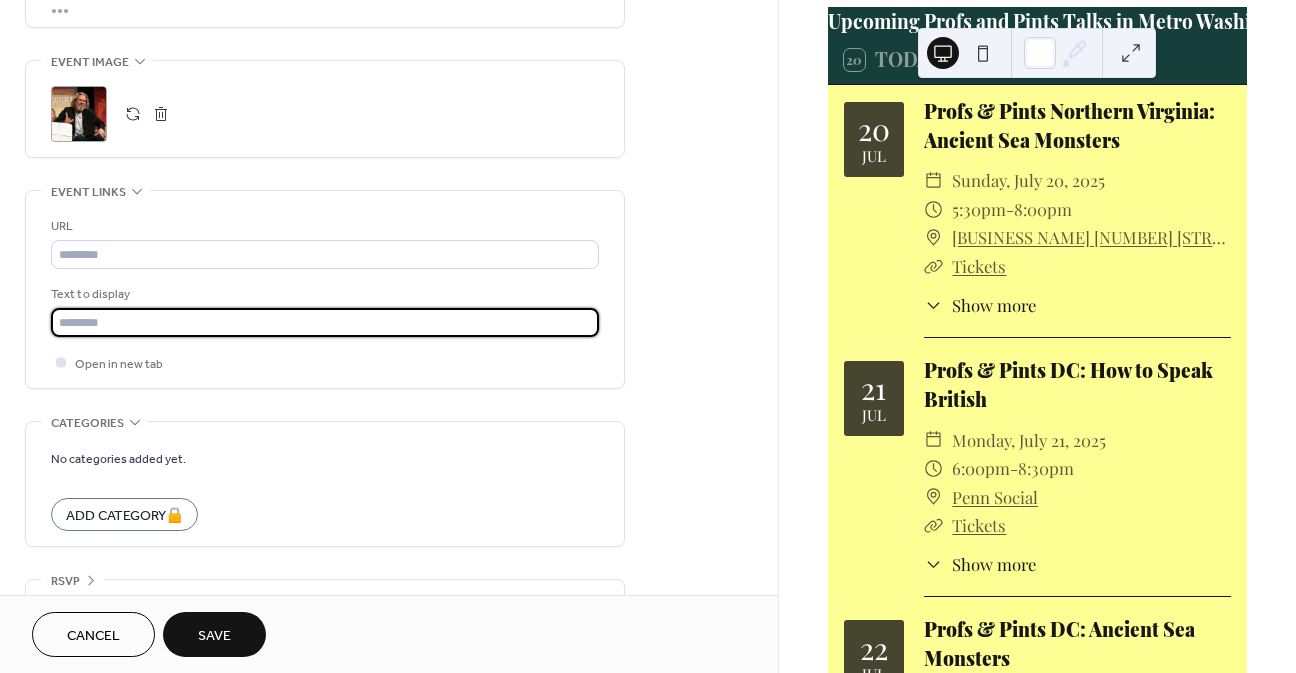 type on "*******" 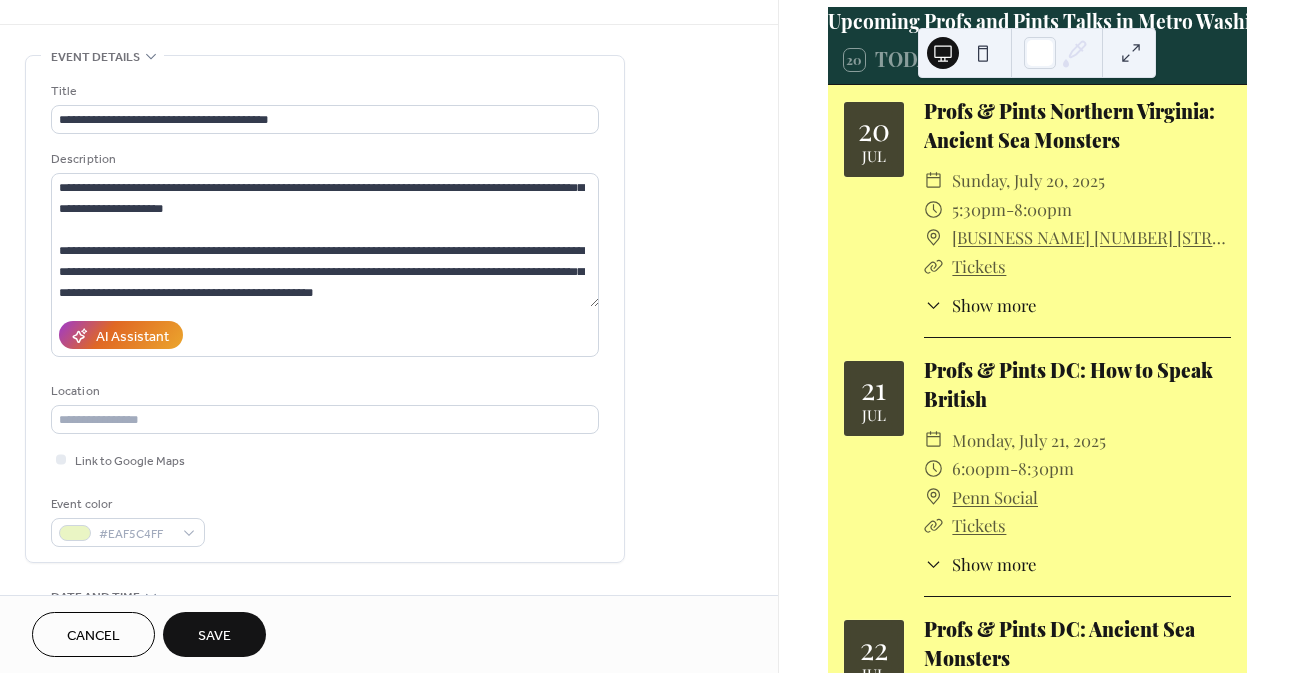 scroll, scrollTop: 0, scrollLeft: 0, axis: both 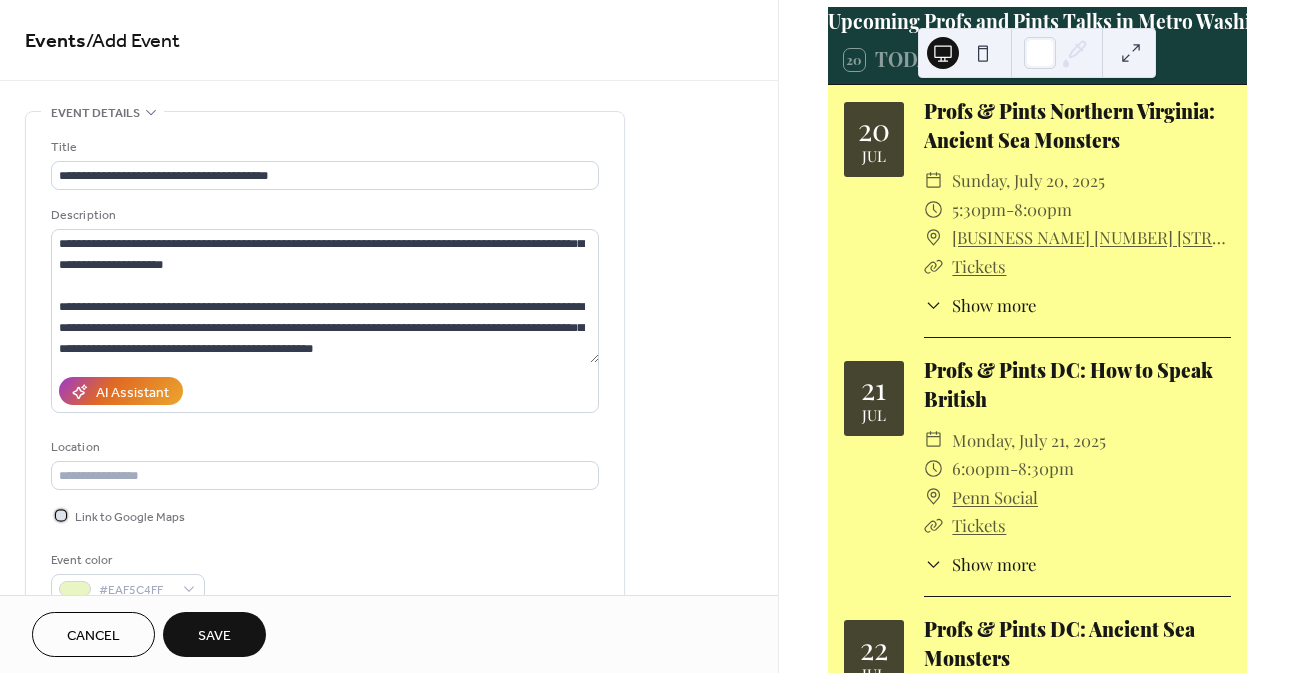 click at bounding box center [61, 515] 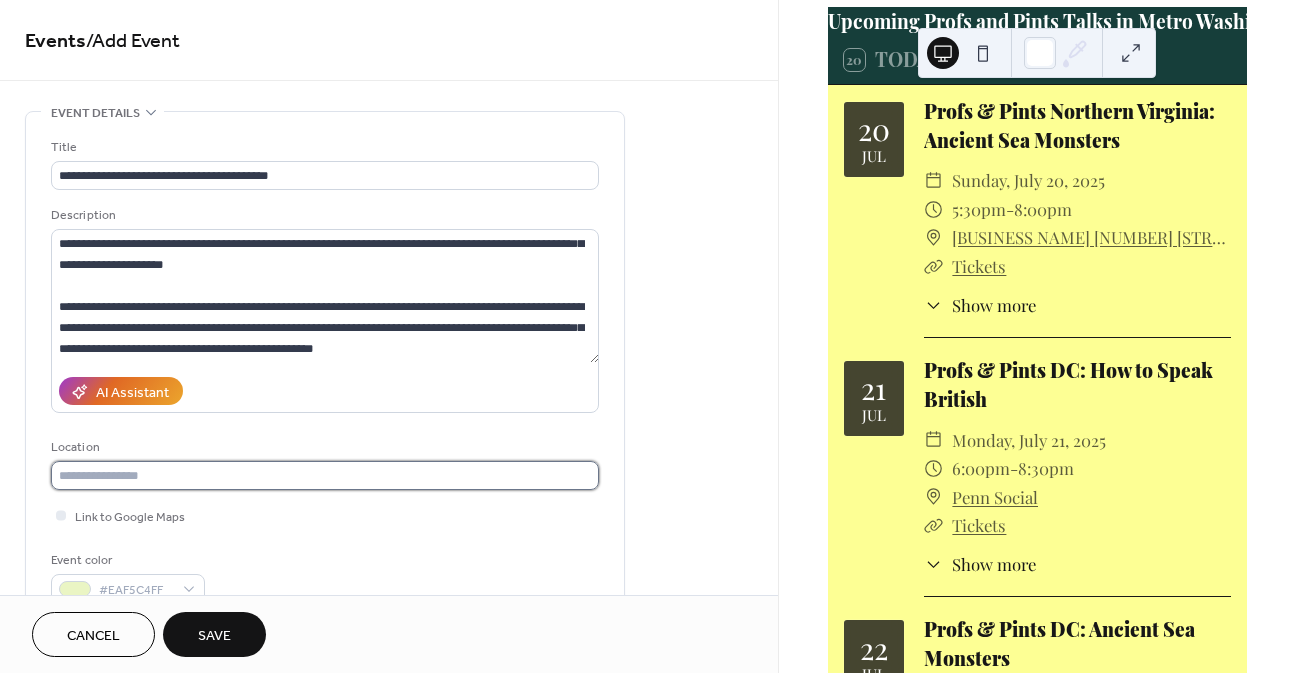 click at bounding box center [325, 475] 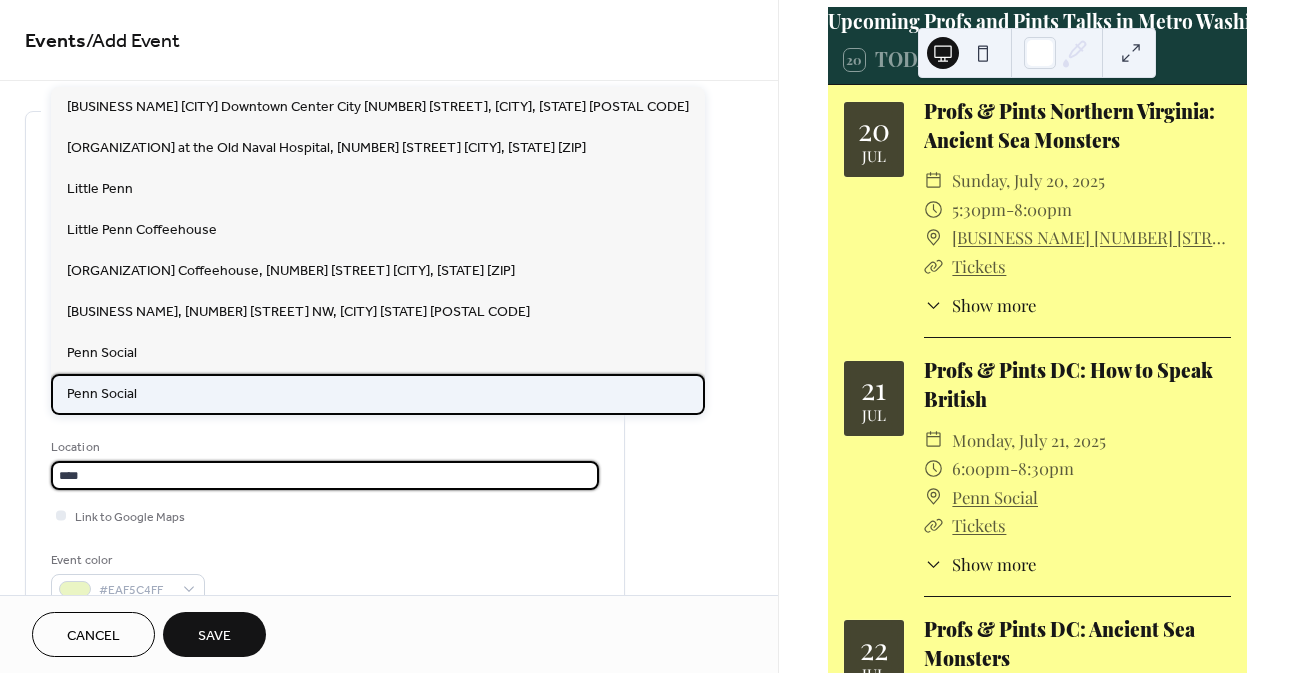 click on "Penn Social" at bounding box center [378, 394] 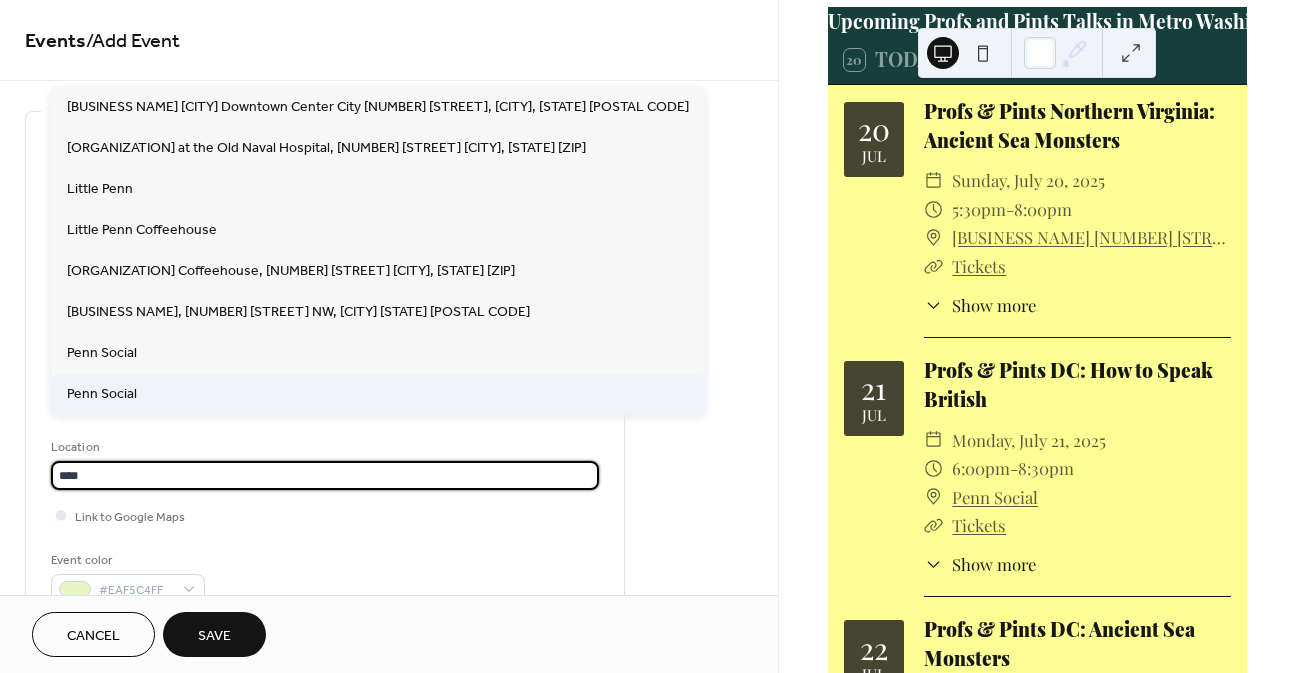 type on "**********" 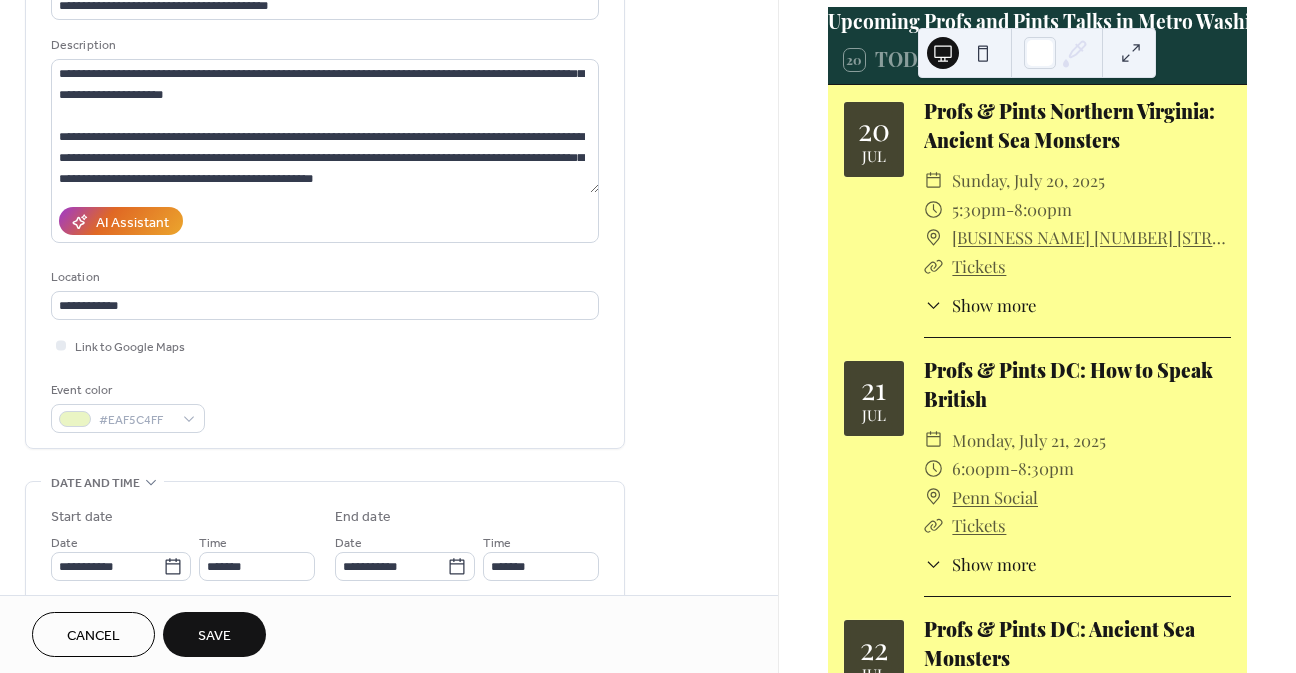 scroll, scrollTop: 100, scrollLeft: 0, axis: vertical 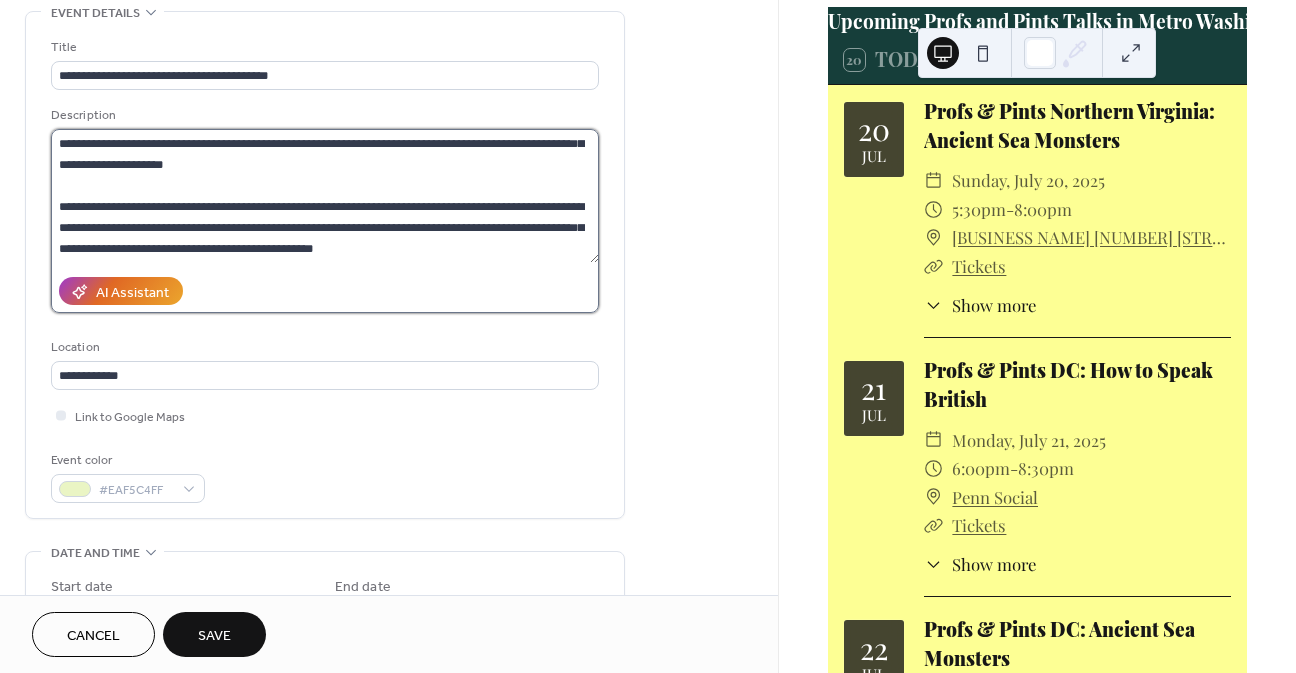 click at bounding box center [325, 196] 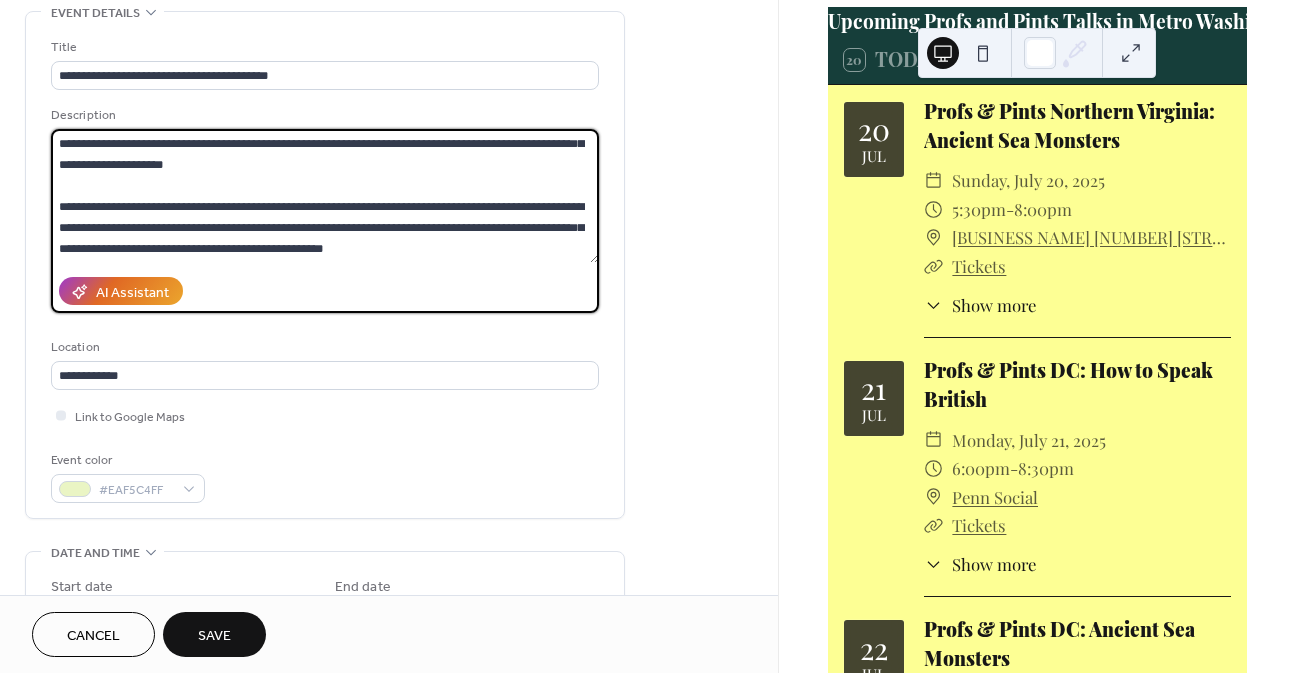 scroll, scrollTop: 501, scrollLeft: 0, axis: vertical 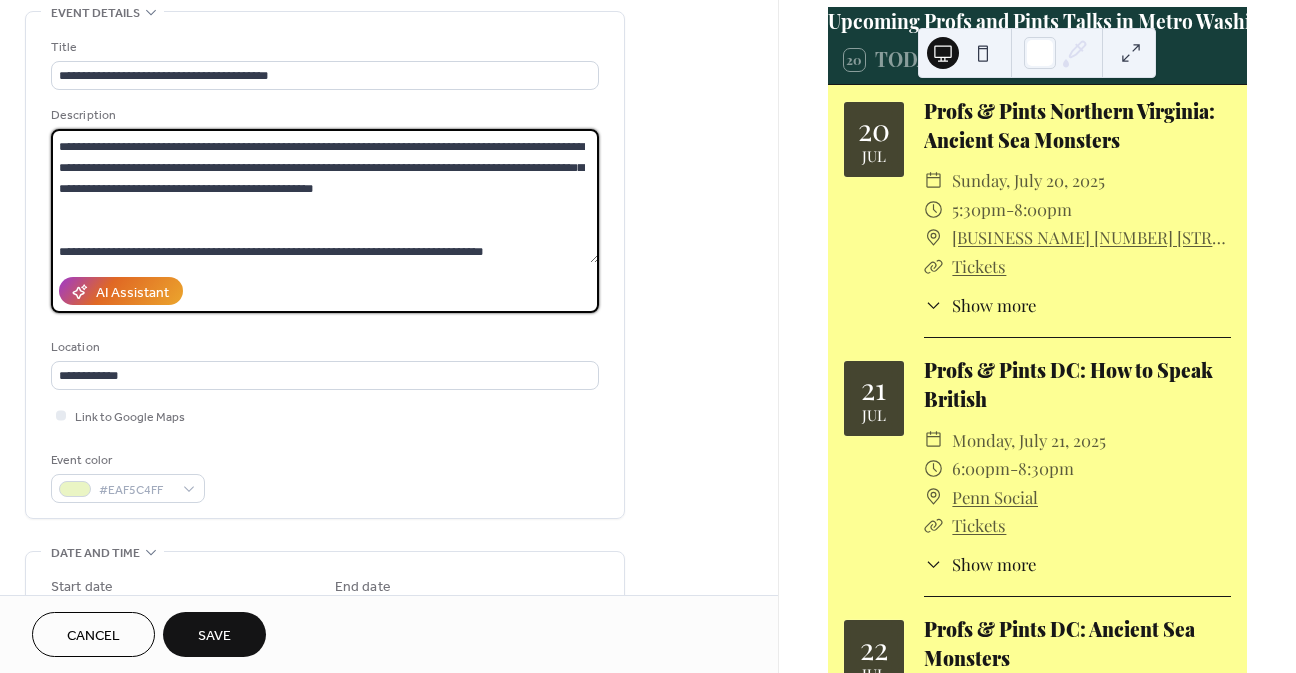 click at bounding box center (325, 196) 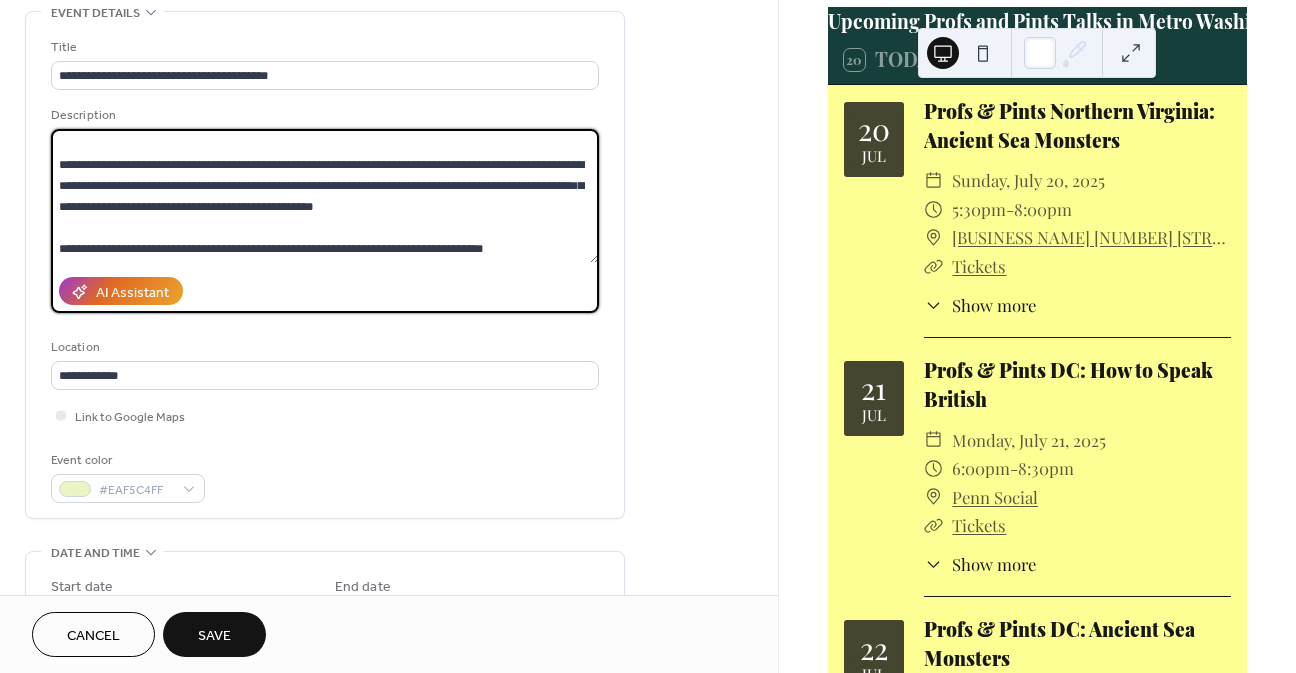 scroll, scrollTop: 501, scrollLeft: 0, axis: vertical 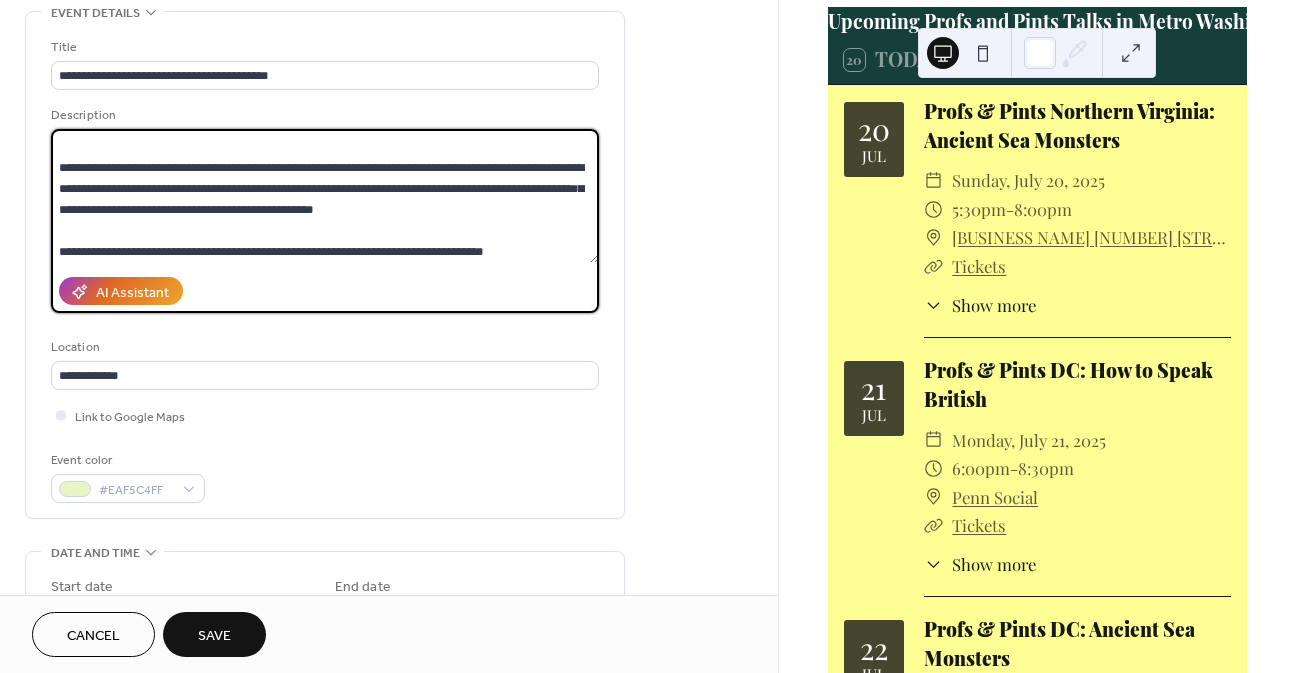 type on "**********" 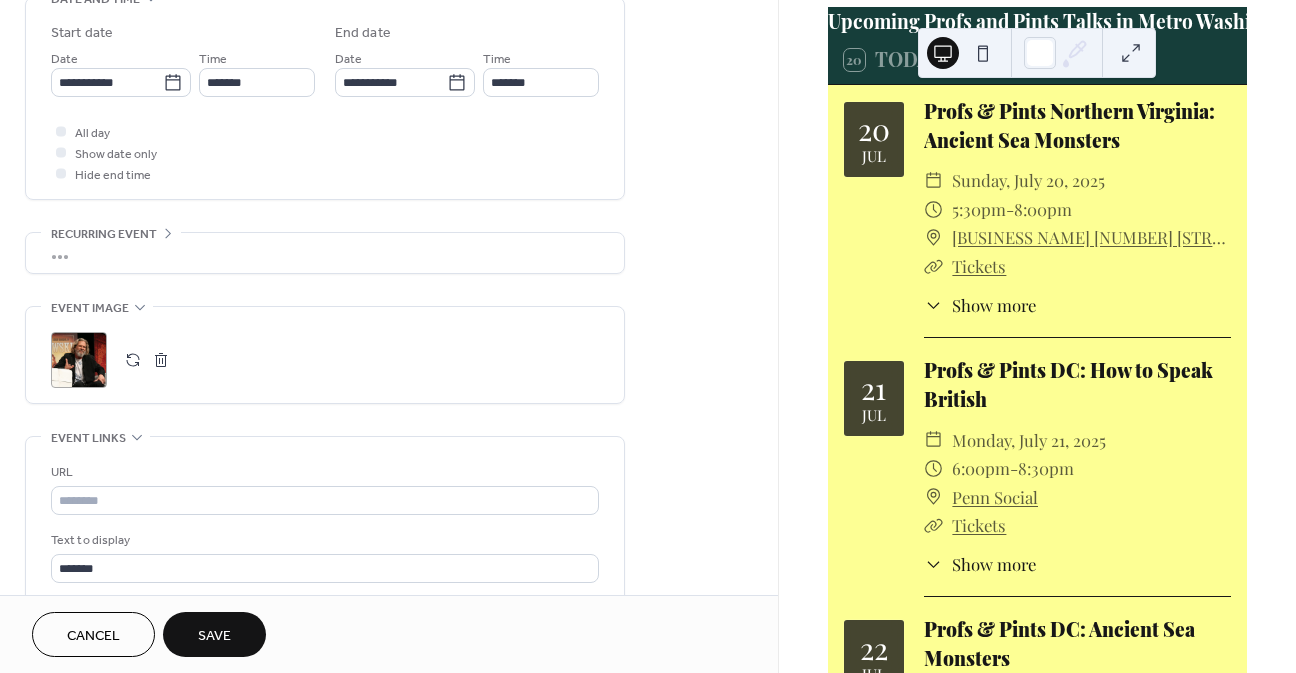 scroll, scrollTop: 800, scrollLeft: 0, axis: vertical 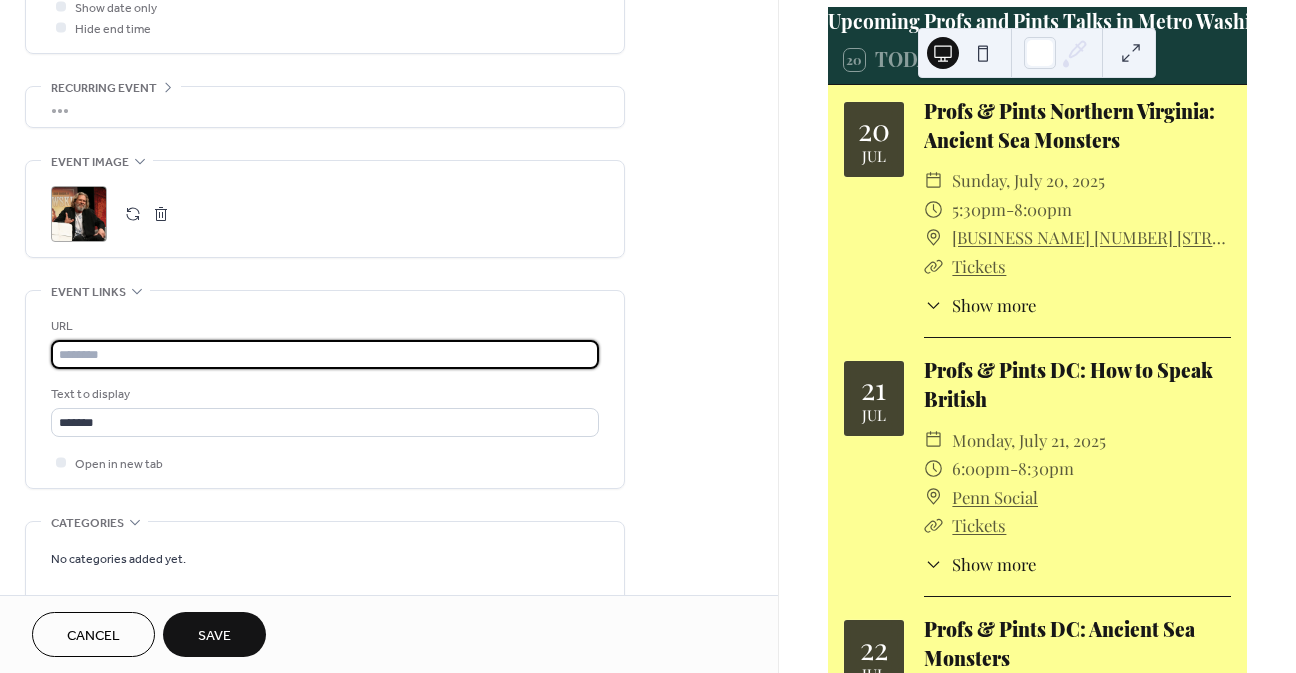 click at bounding box center [325, 354] 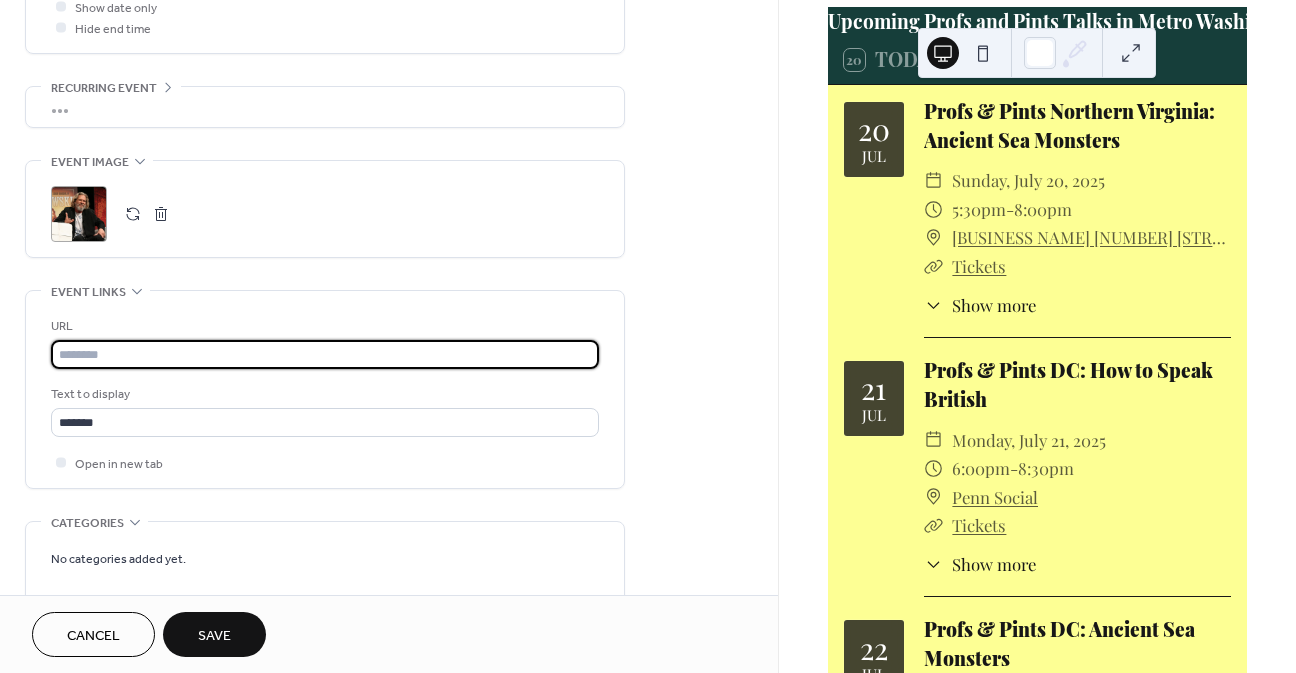 paste on "**********" 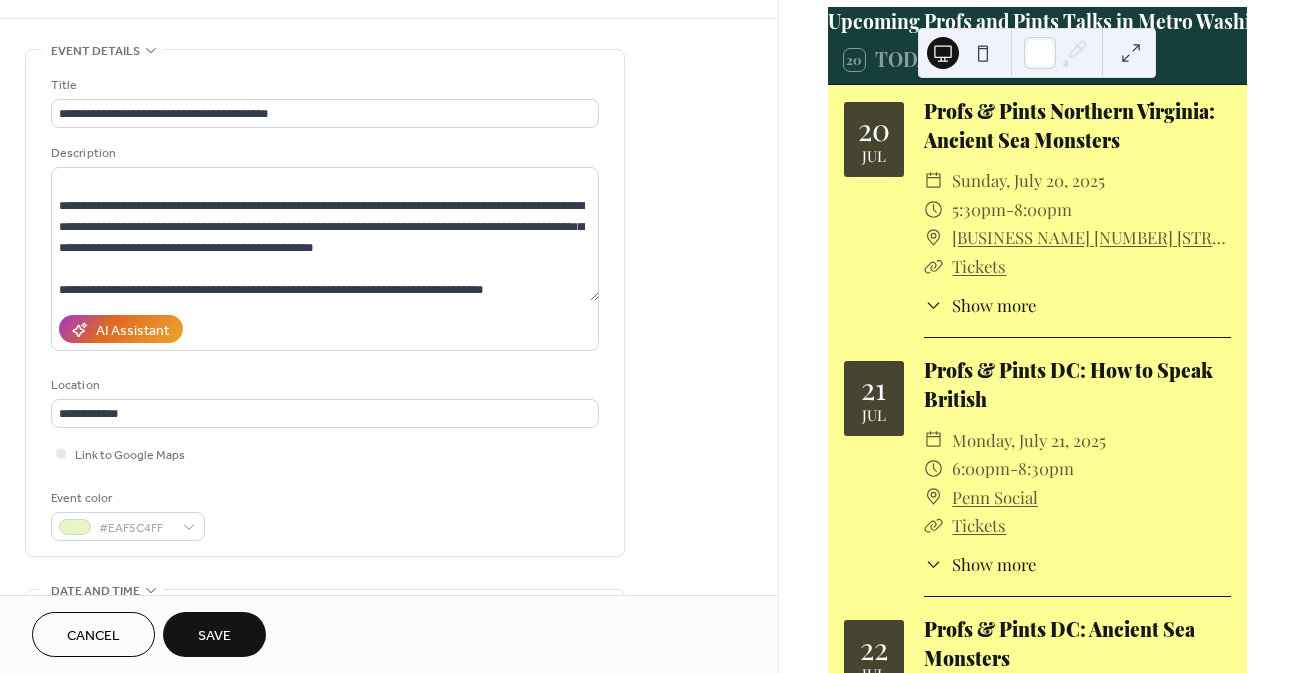 scroll, scrollTop: 0, scrollLeft: 0, axis: both 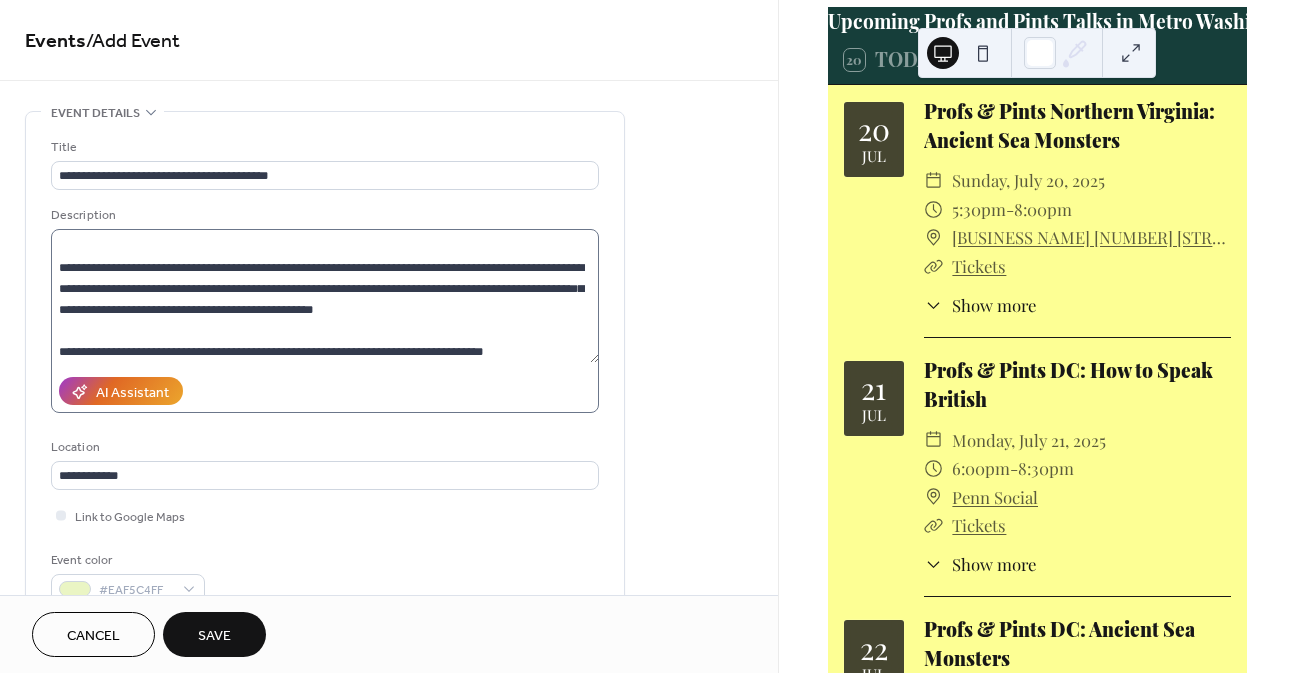 type on "**********" 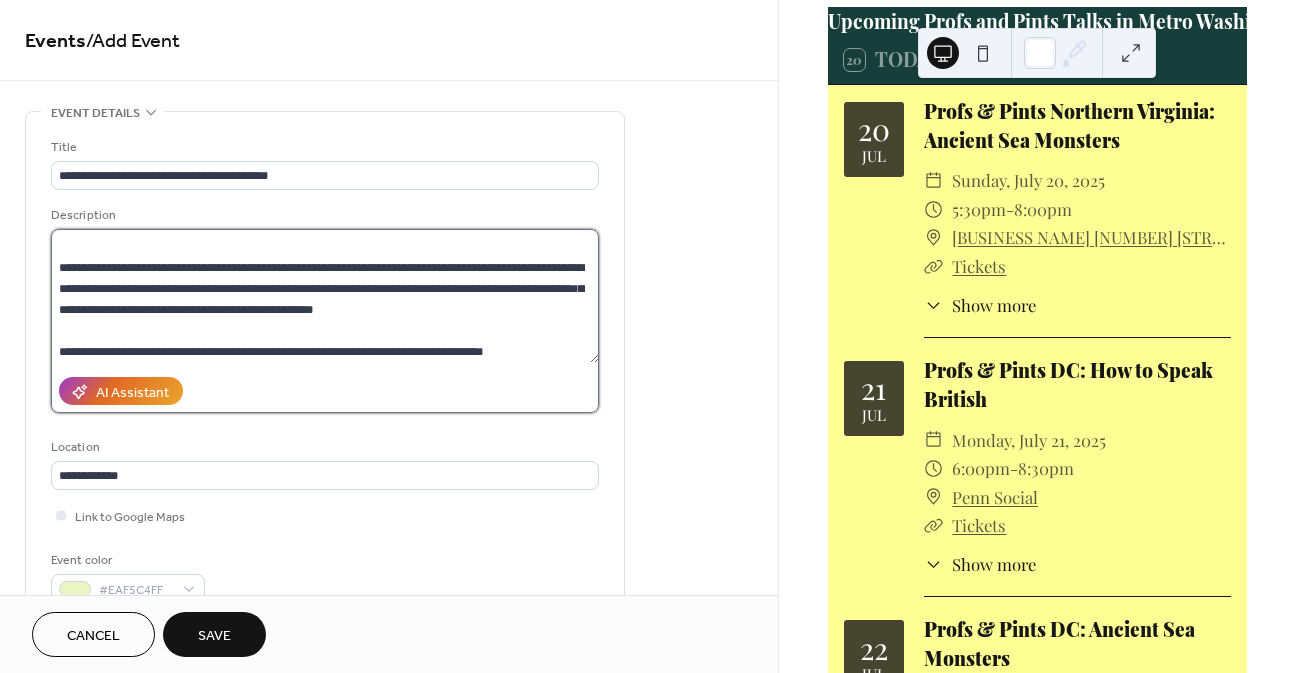 click at bounding box center [325, 296] 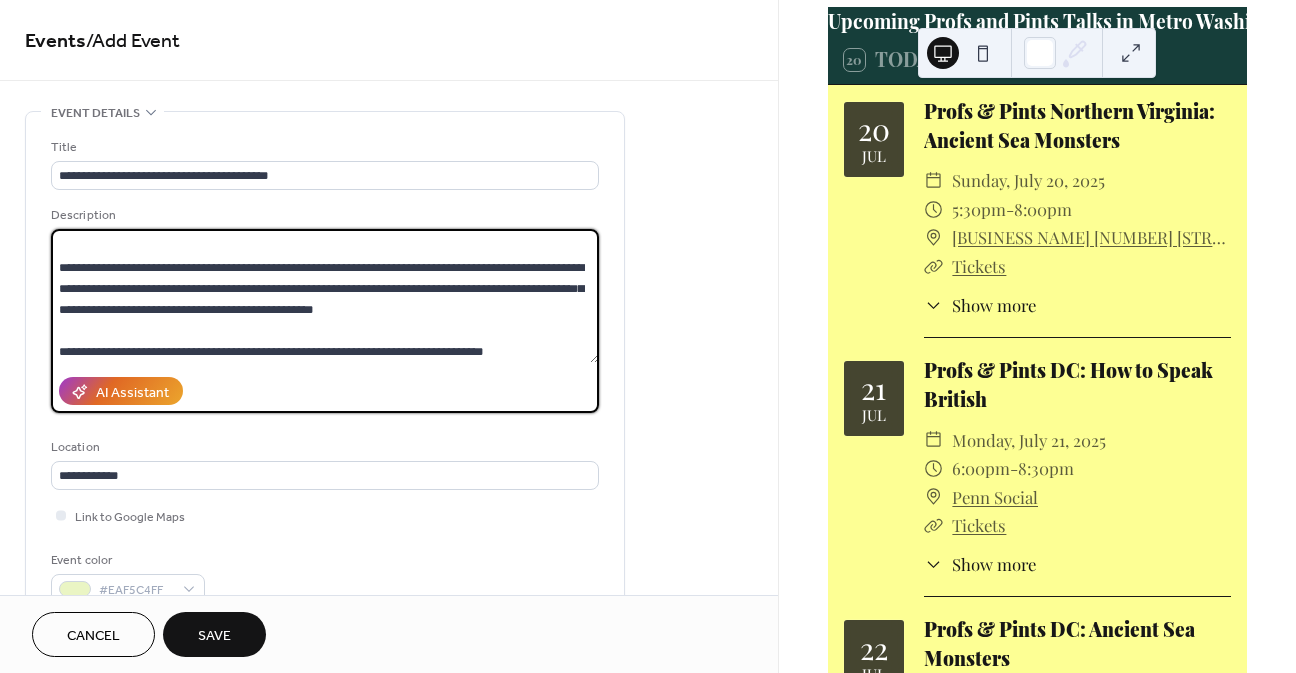 click at bounding box center (325, 296) 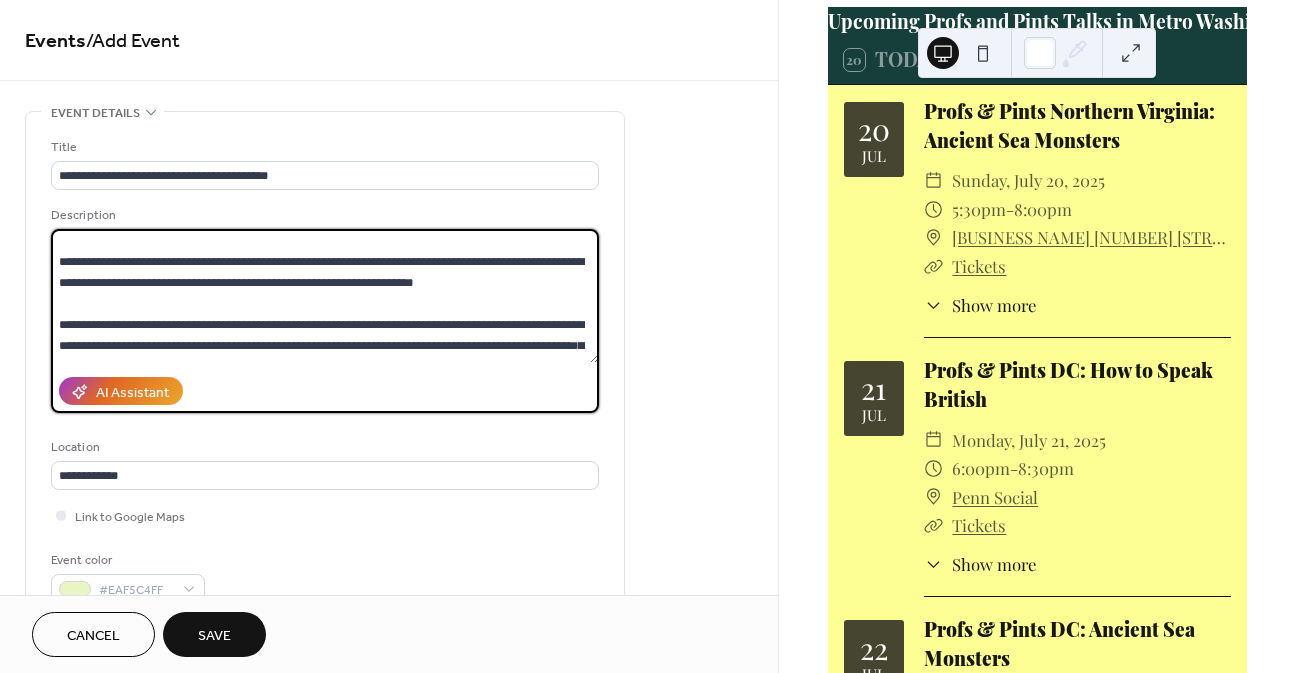 scroll, scrollTop: 3, scrollLeft: 0, axis: vertical 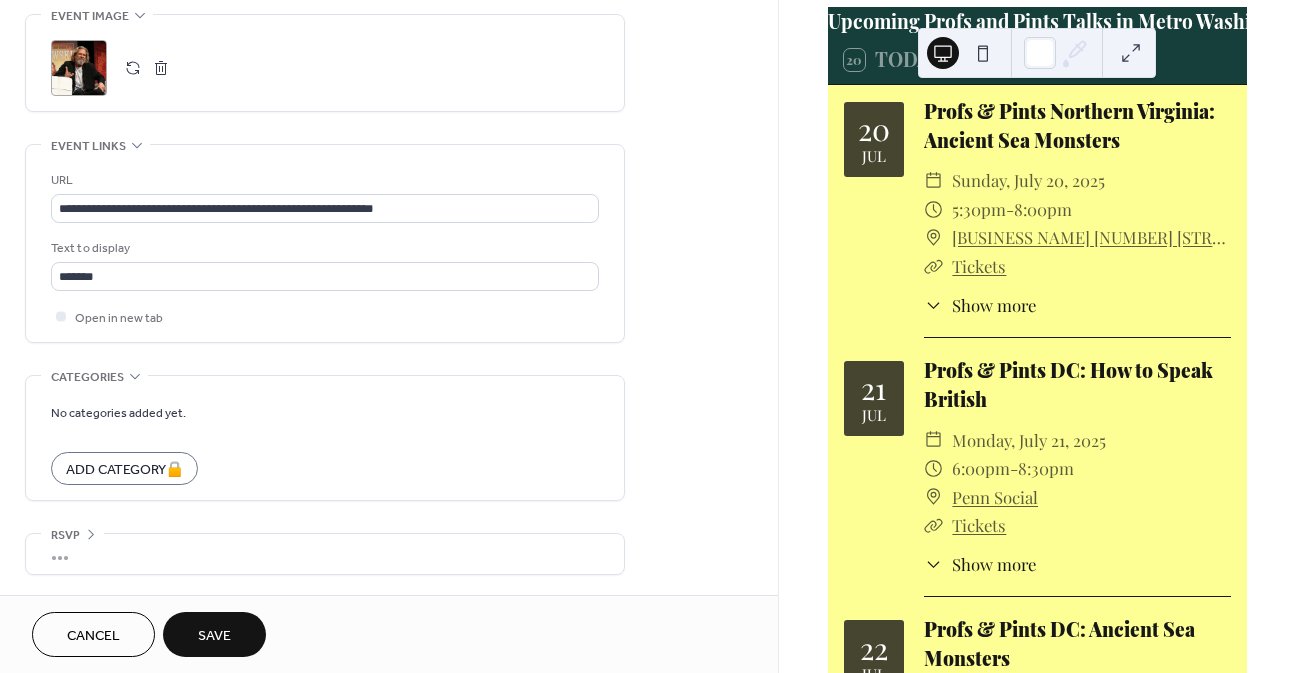 click on "Save" at bounding box center (214, 634) 